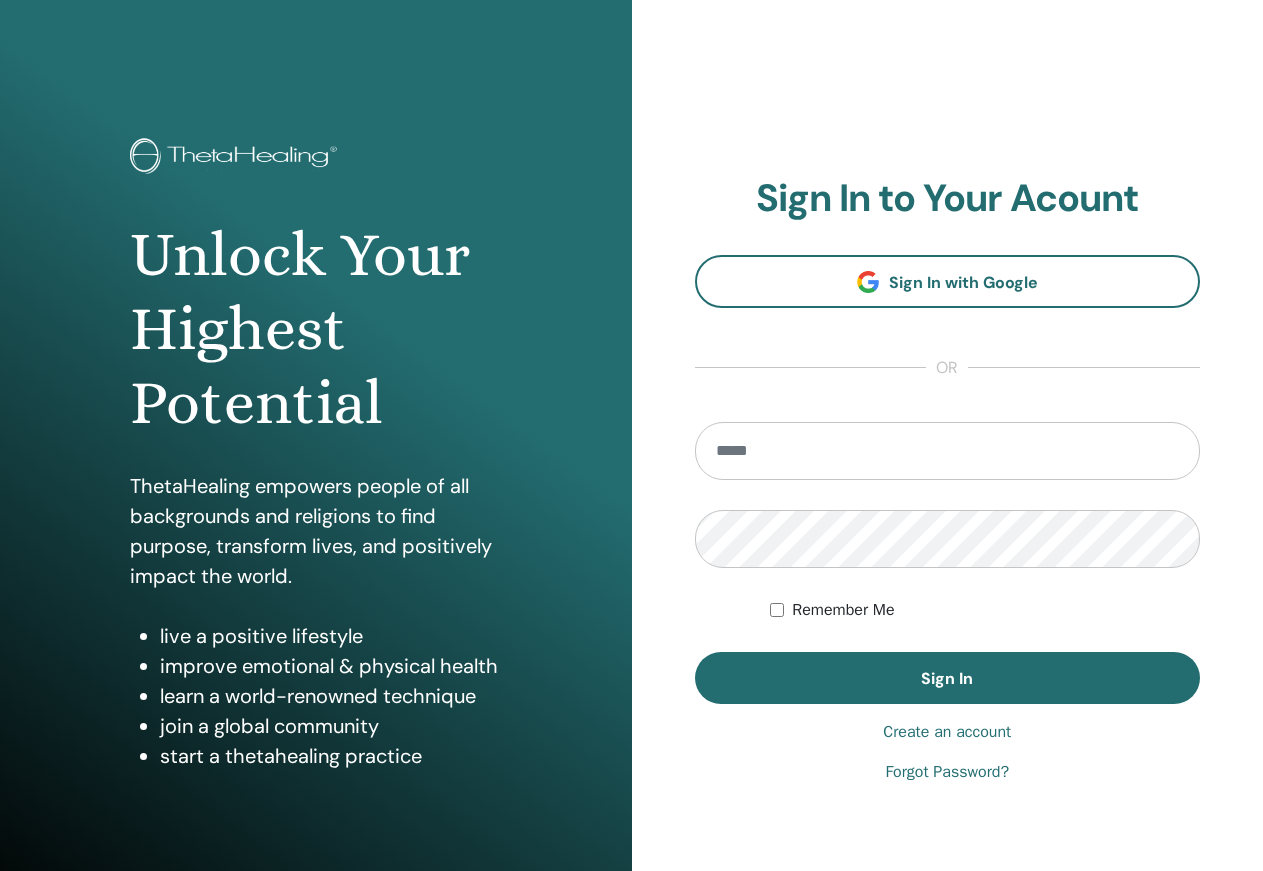 scroll, scrollTop: 0, scrollLeft: 0, axis: both 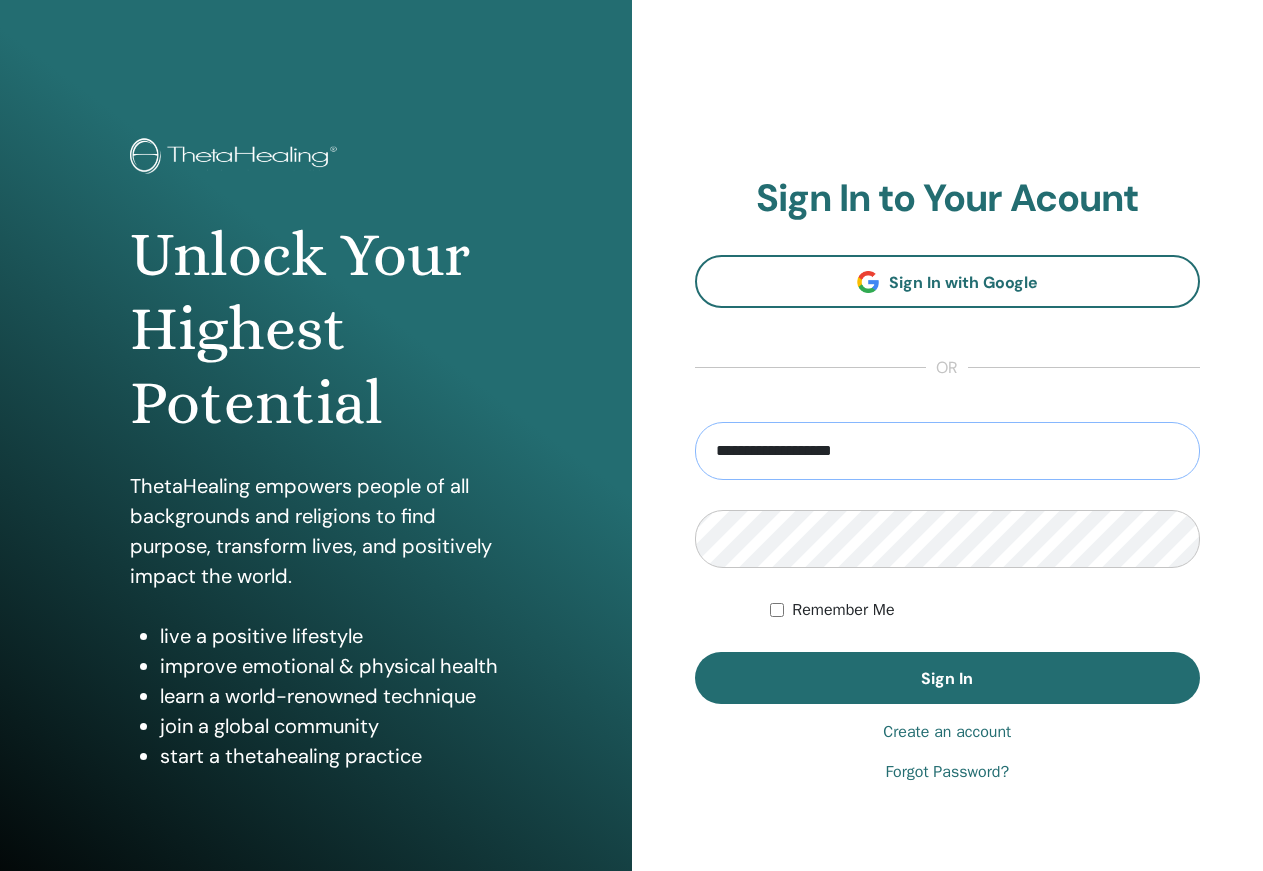 drag, startPoint x: 898, startPoint y: 444, endPoint x: 670, endPoint y: 457, distance: 228.37032 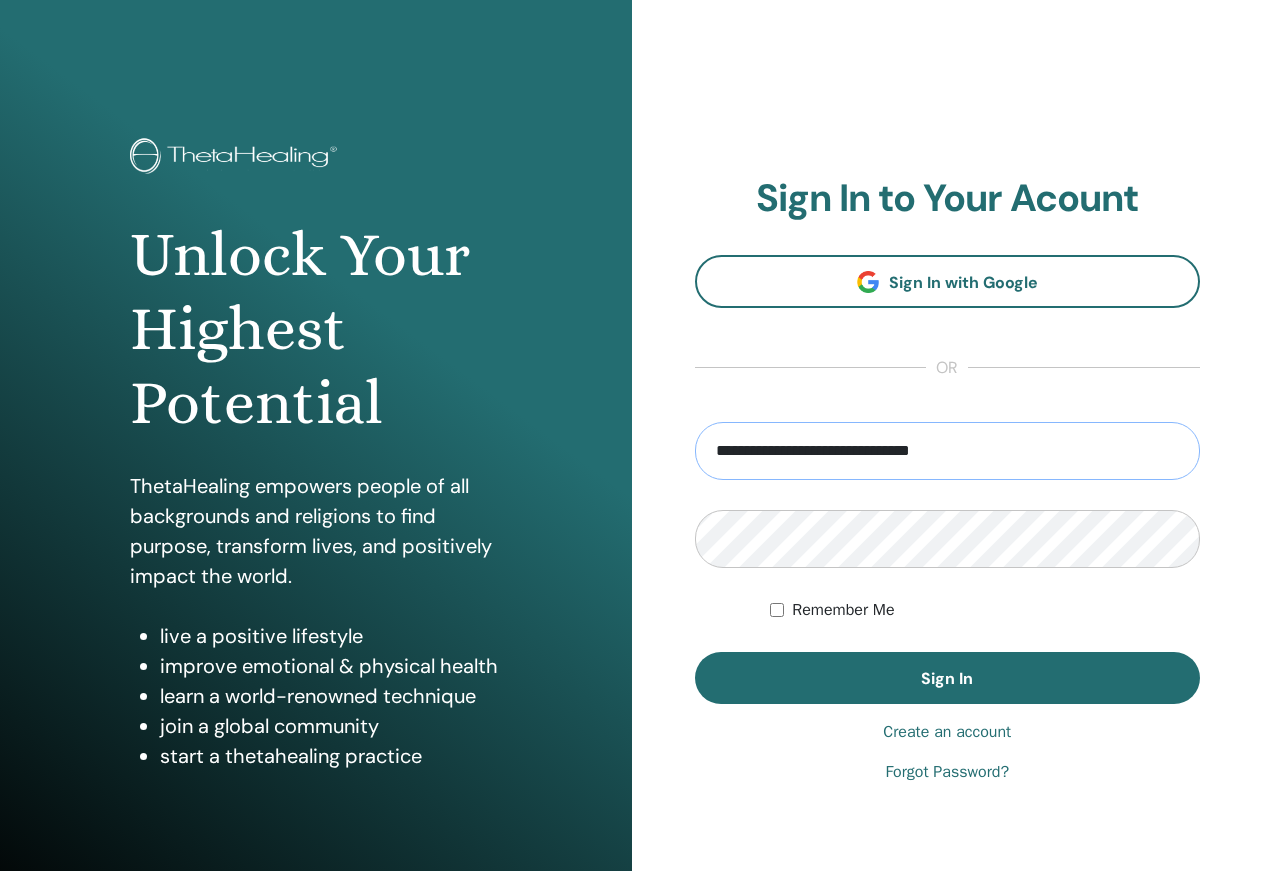 type on "**********" 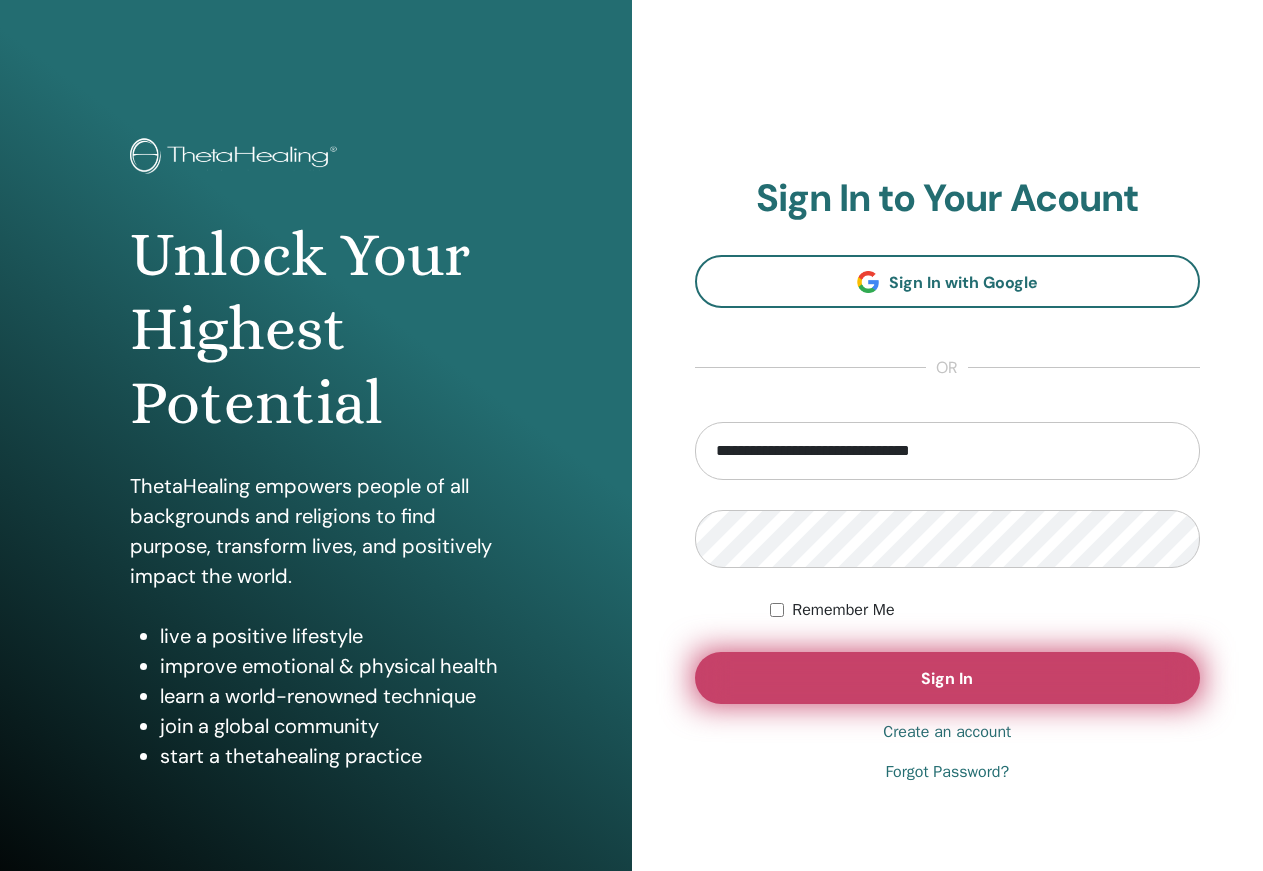click on "Sign In" at bounding box center (948, 678) 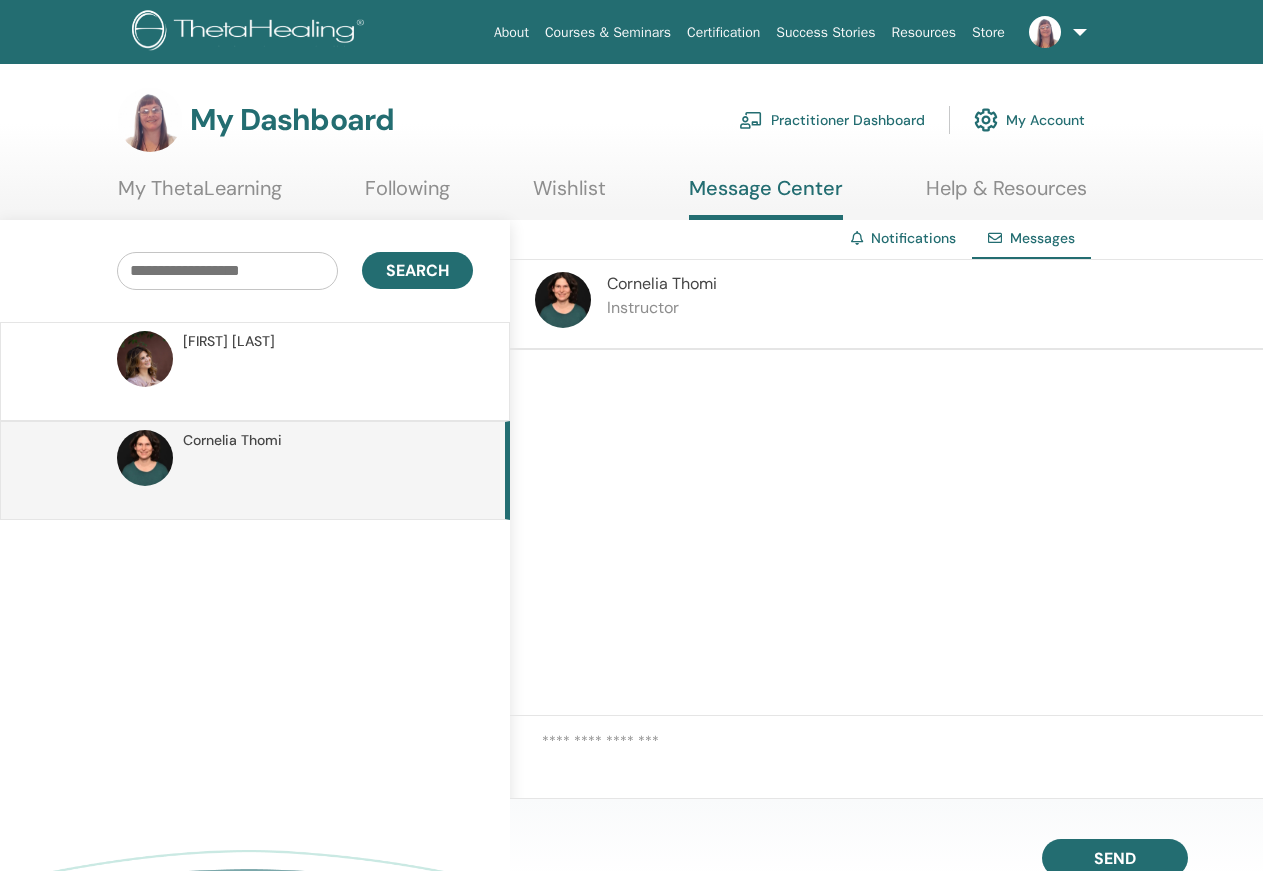 scroll, scrollTop: 0, scrollLeft: 0, axis: both 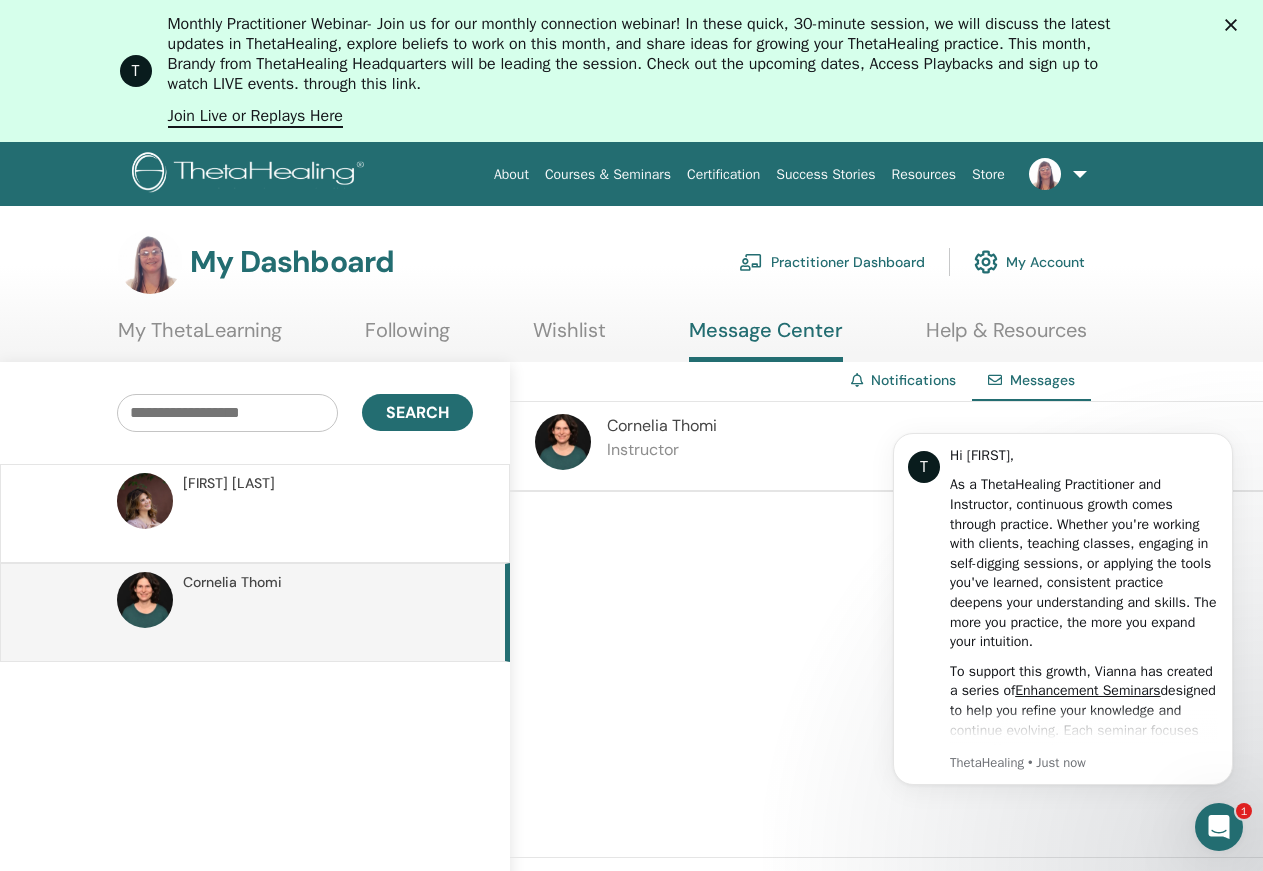 click at bounding box center [886, 675] 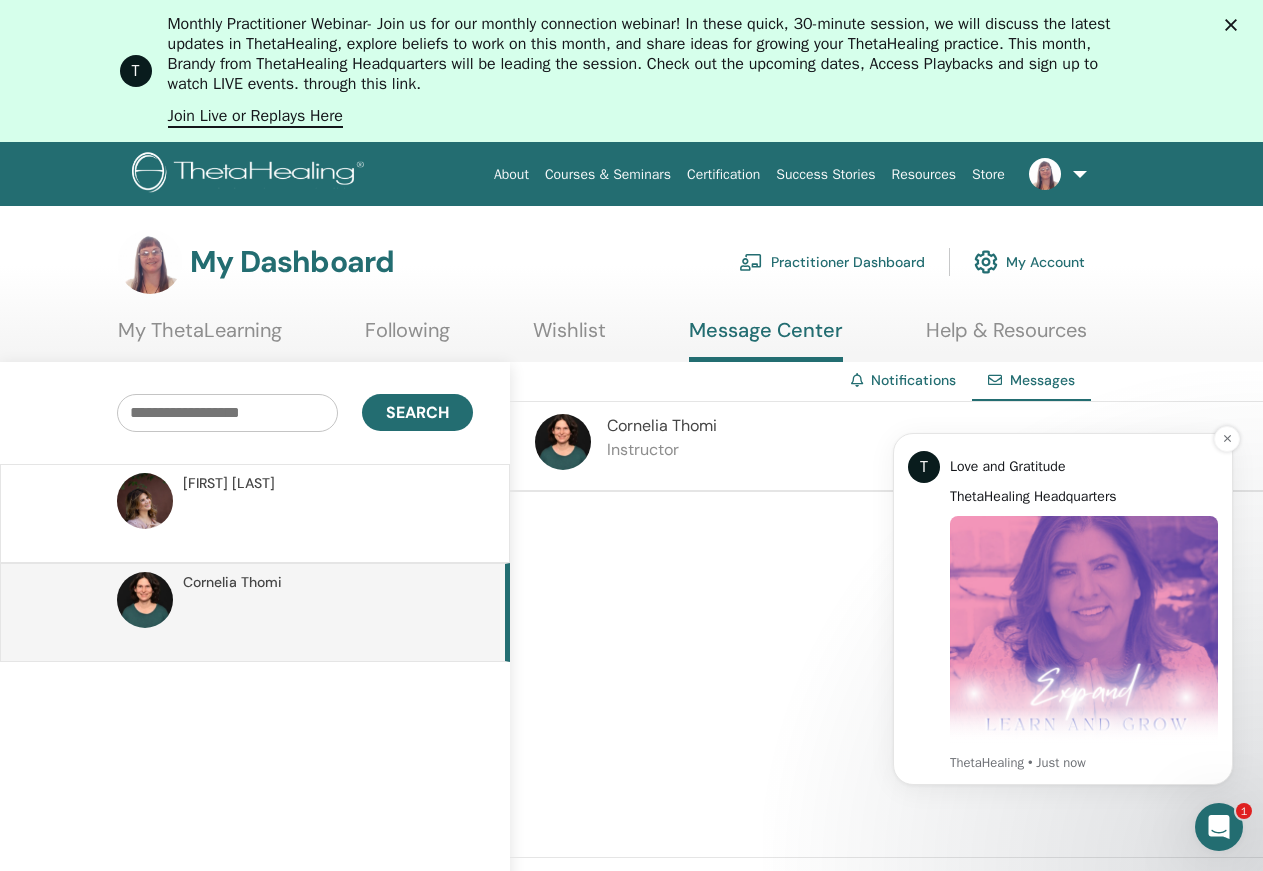 scroll, scrollTop: 940, scrollLeft: 0, axis: vertical 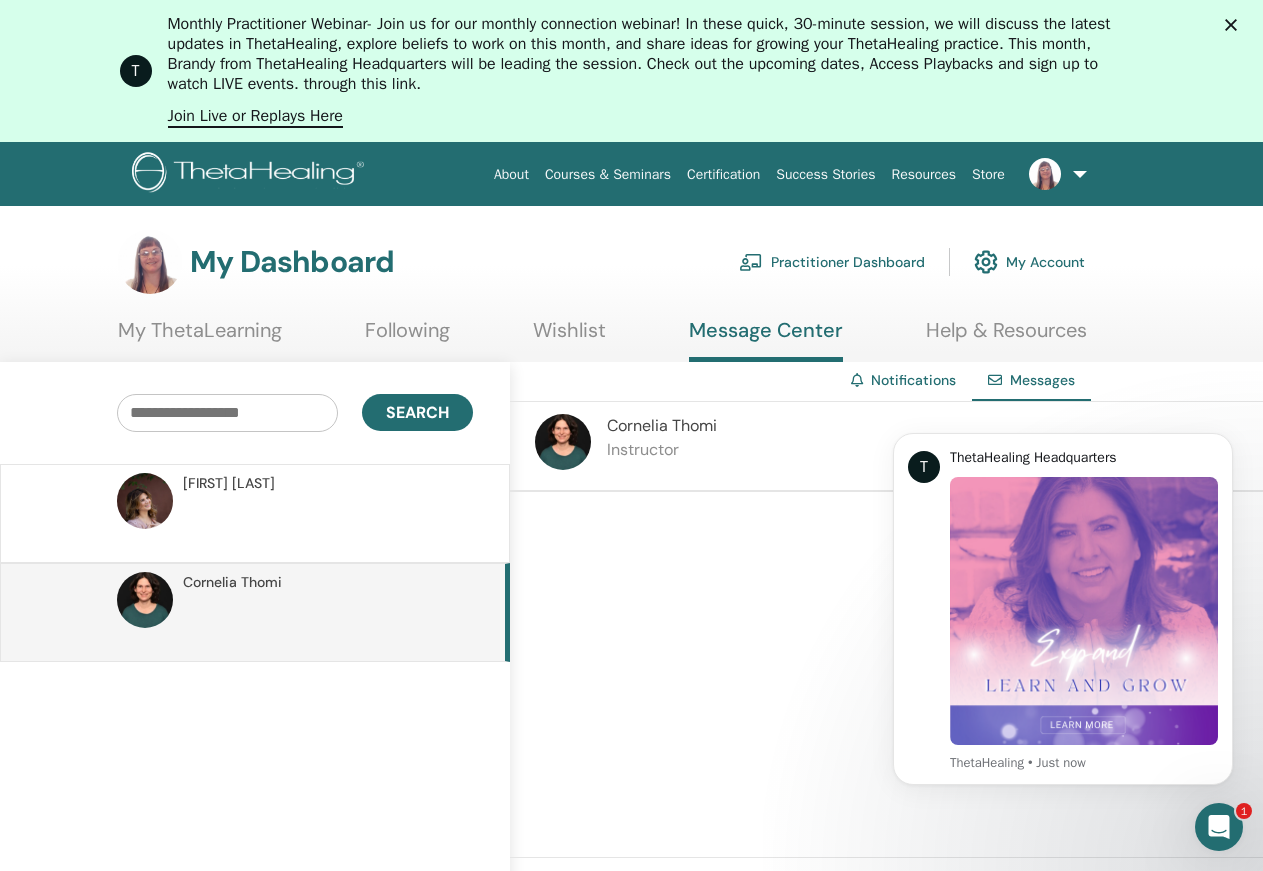 click at bounding box center (886, 675) 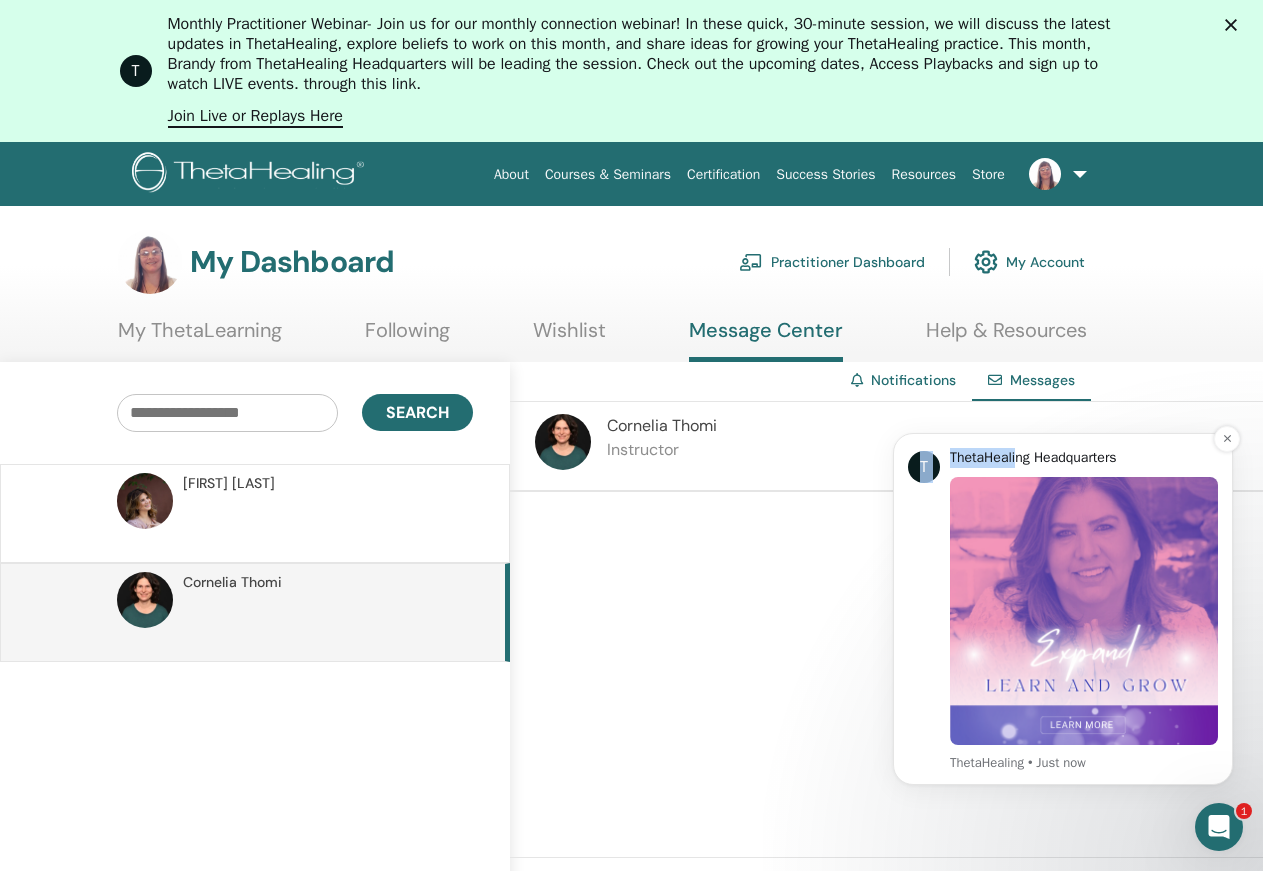 drag, startPoint x: 1018, startPoint y: 450, endPoint x: 880, endPoint y: 498, distance: 146.10954 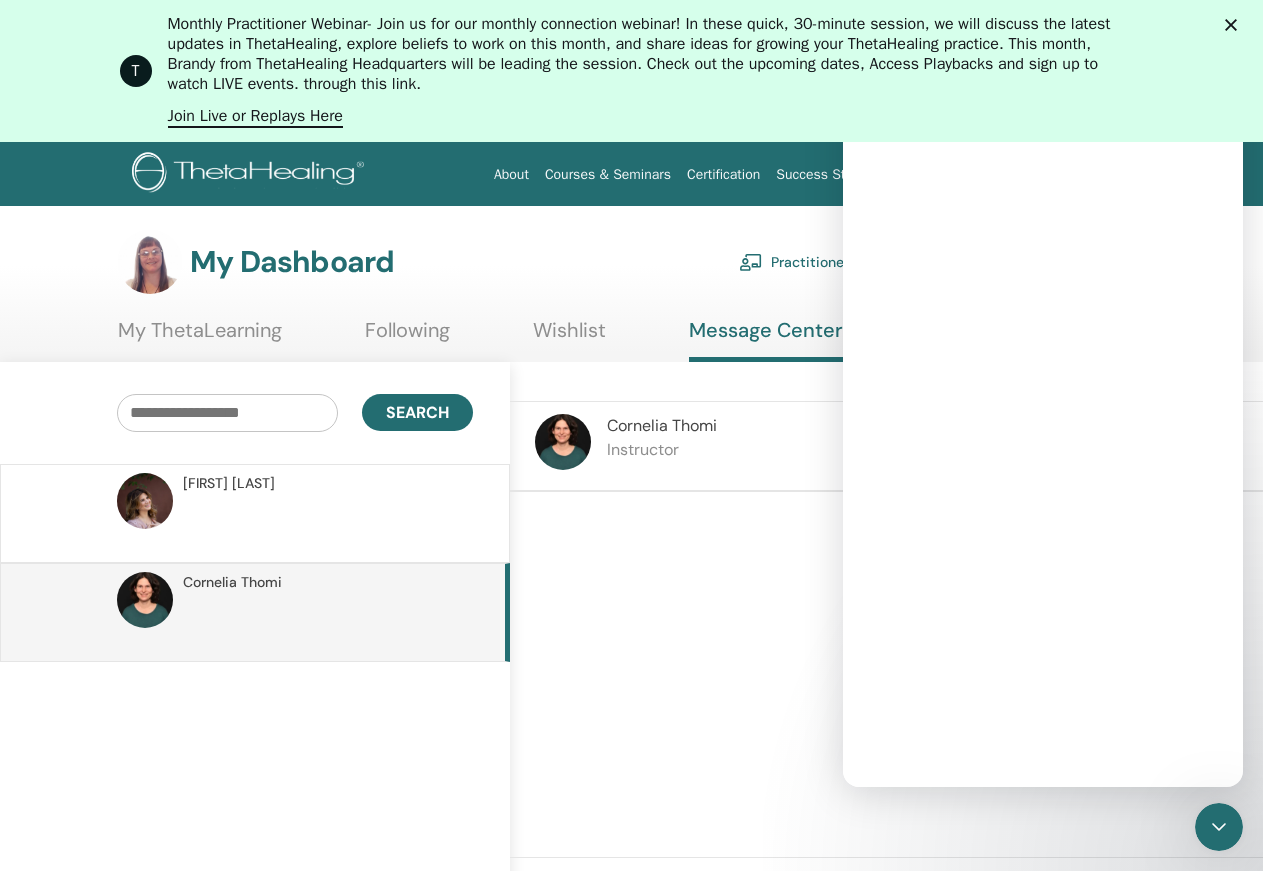 scroll, scrollTop: 0, scrollLeft: 0, axis: both 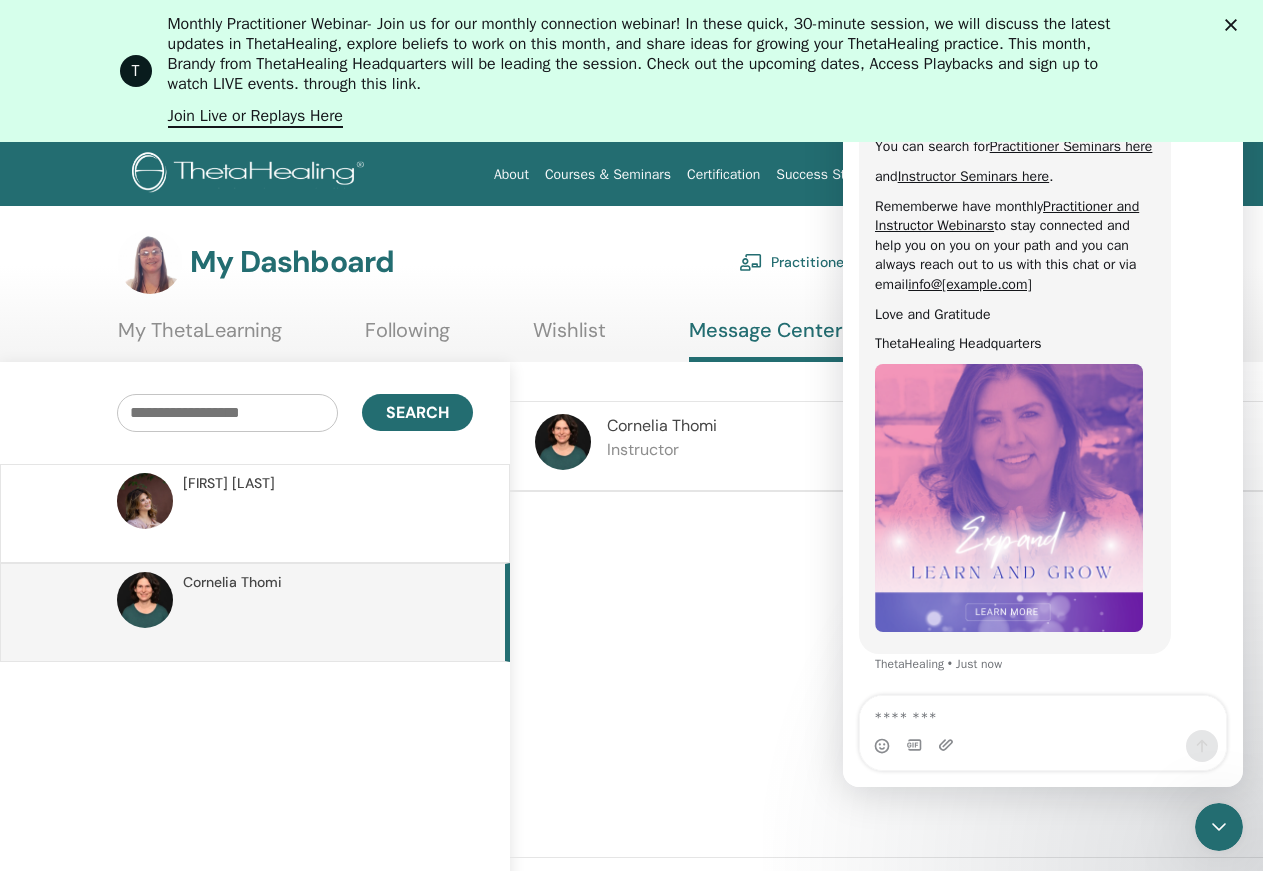 click 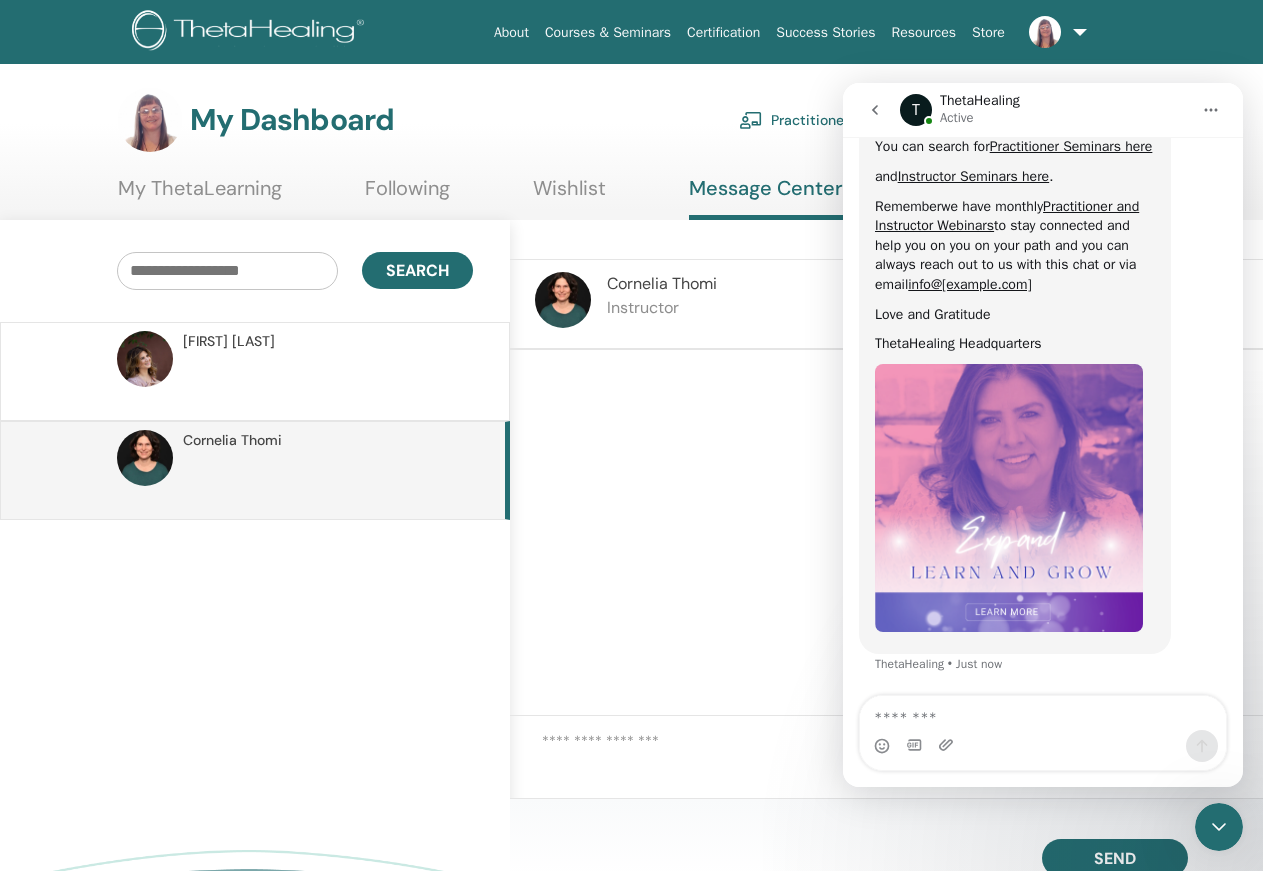 click 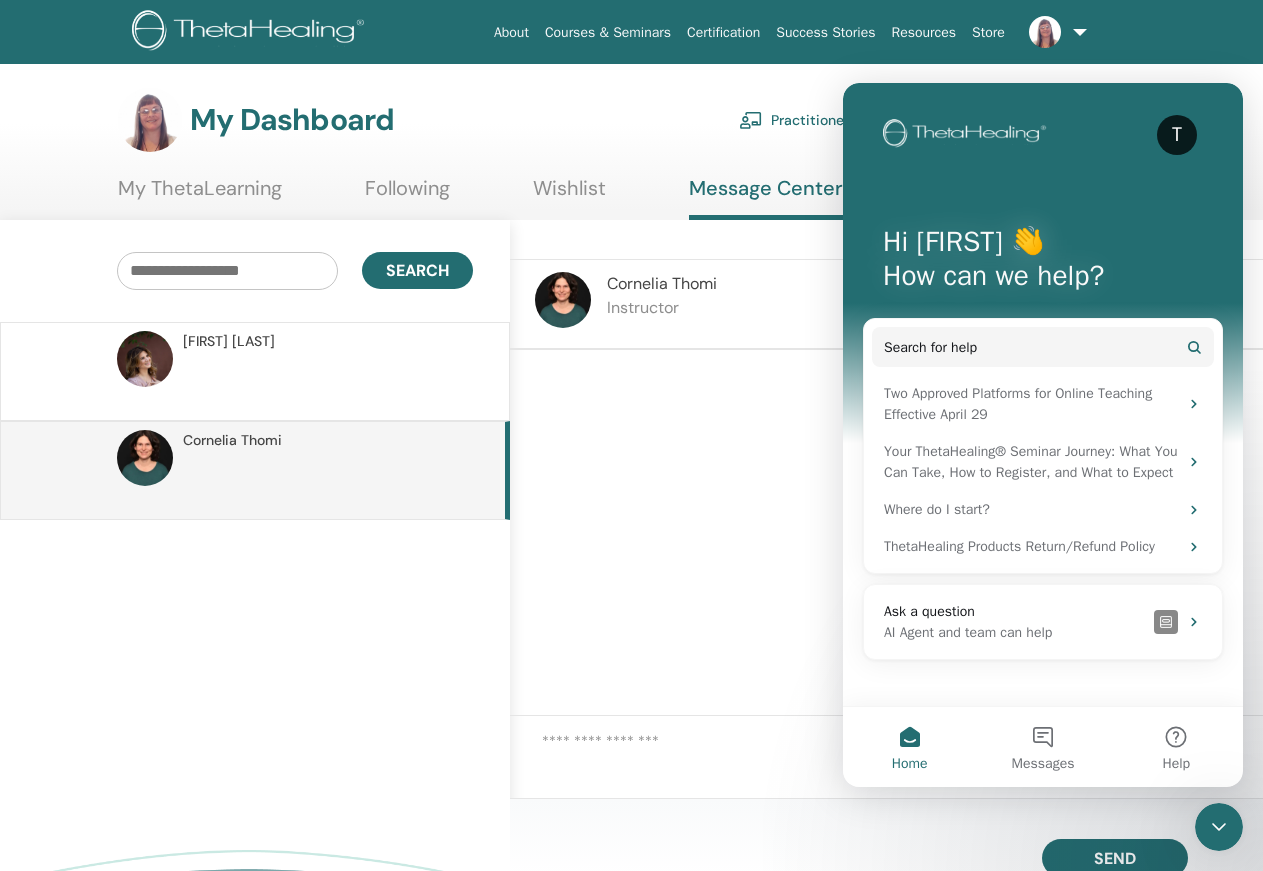 scroll, scrollTop: 0, scrollLeft: 0, axis: both 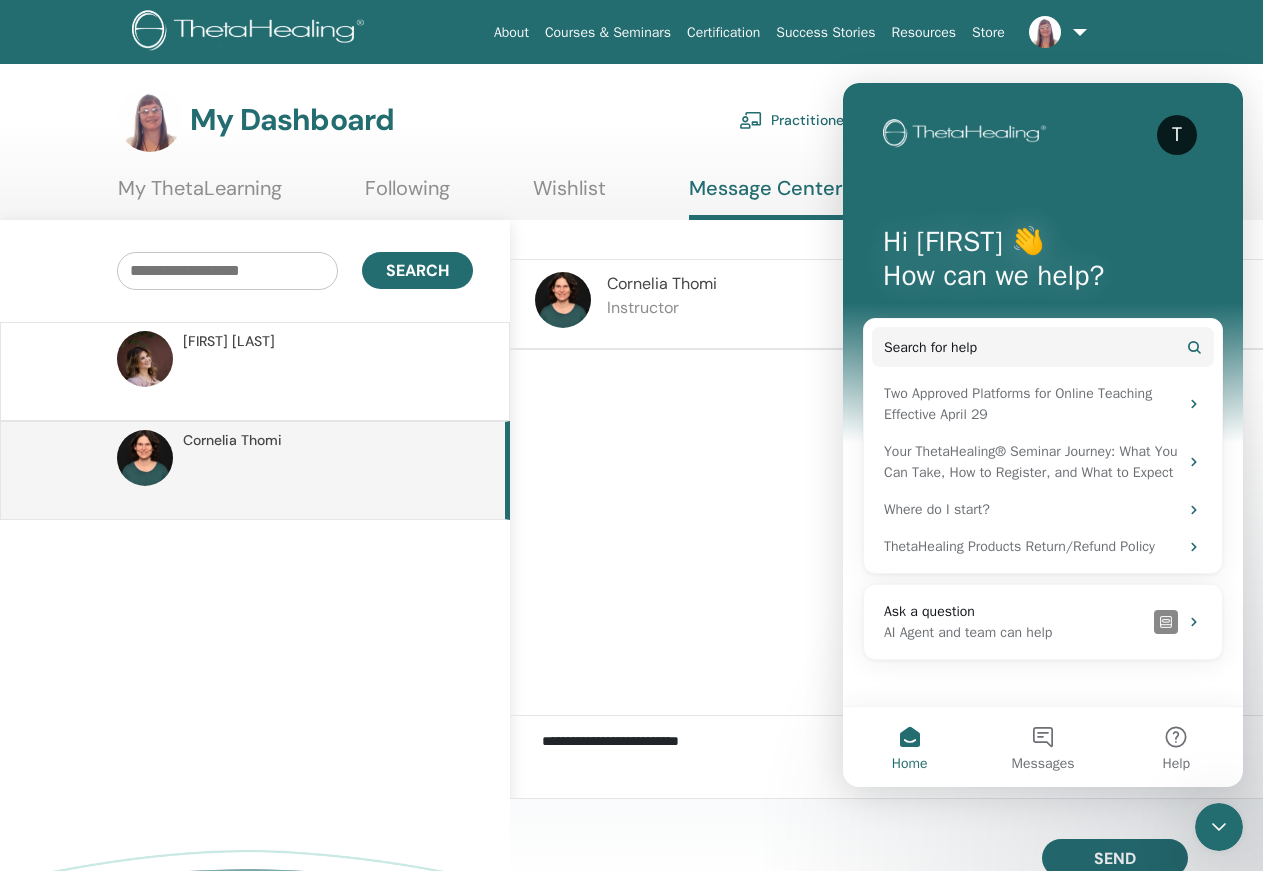 click on "**********" at bounding box center [902, 759] 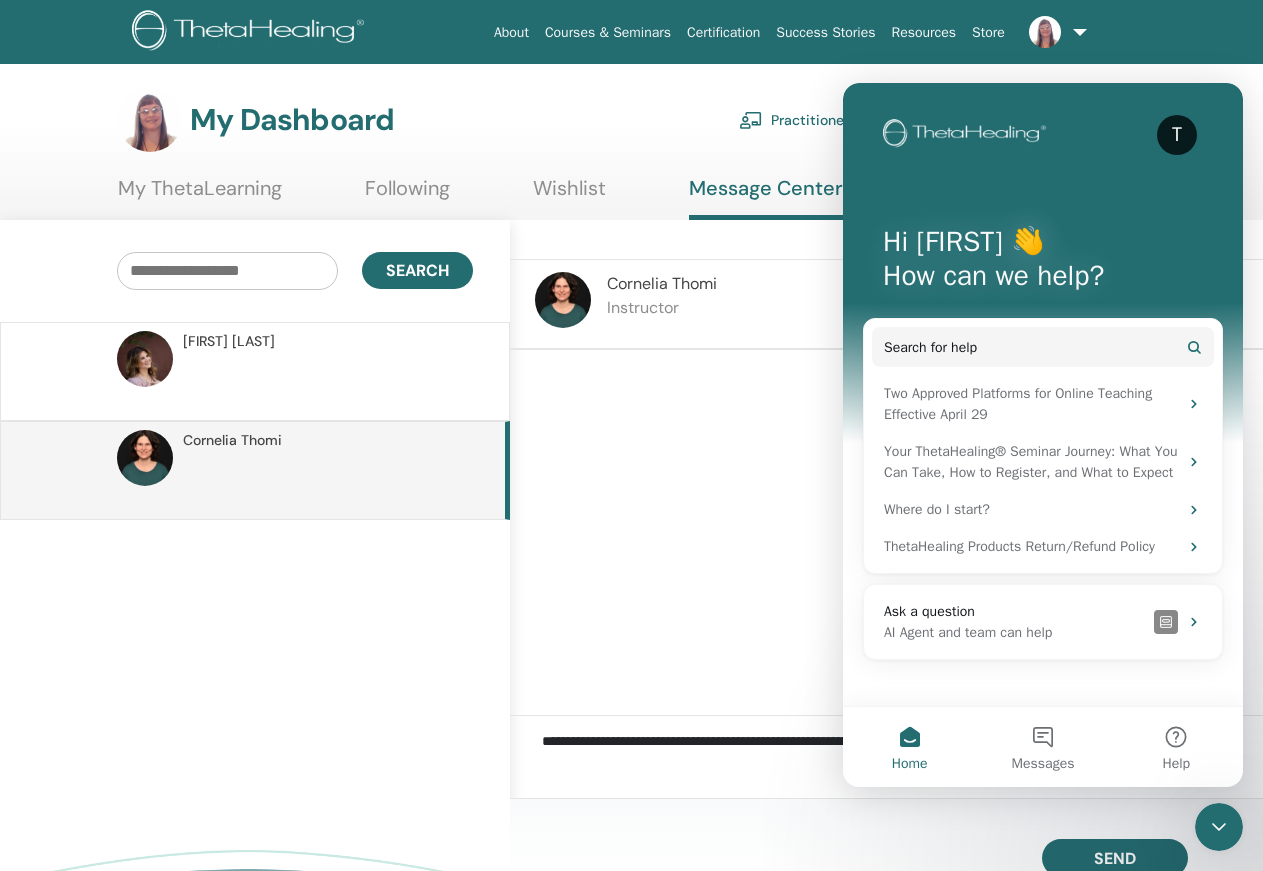 click at bounding box center (886, 533) 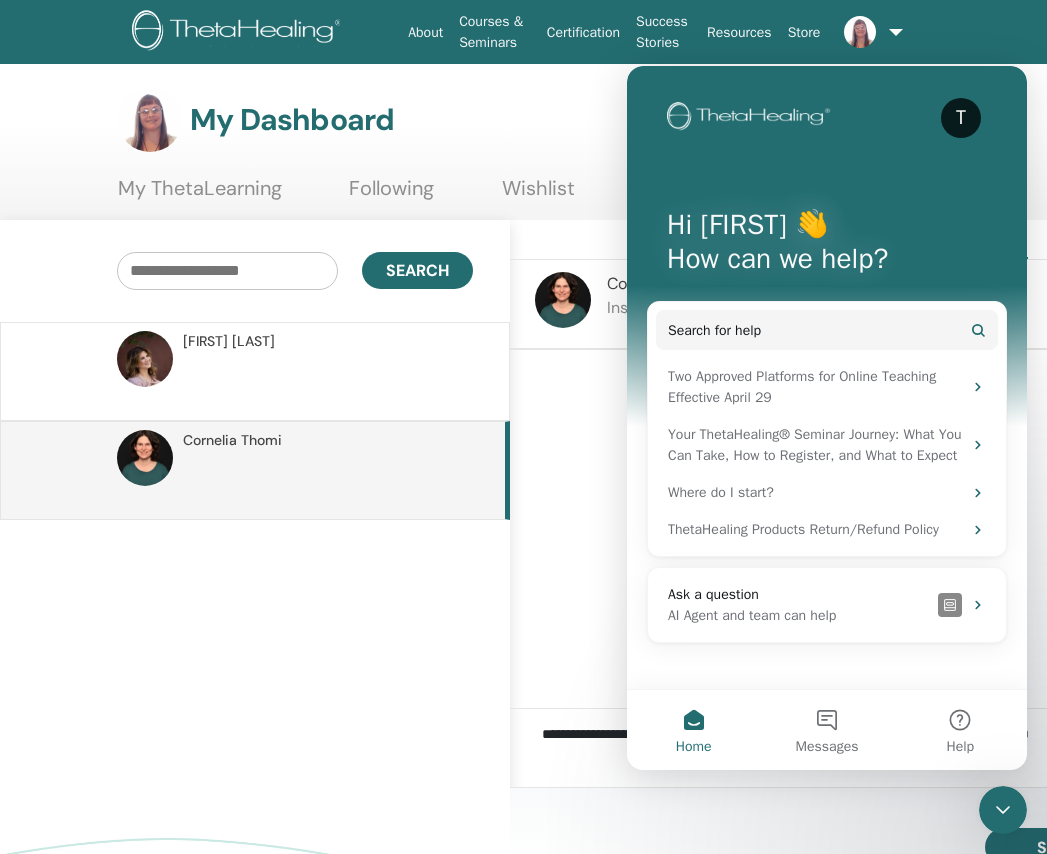 click on "**********" at bounding box center (871, 752) 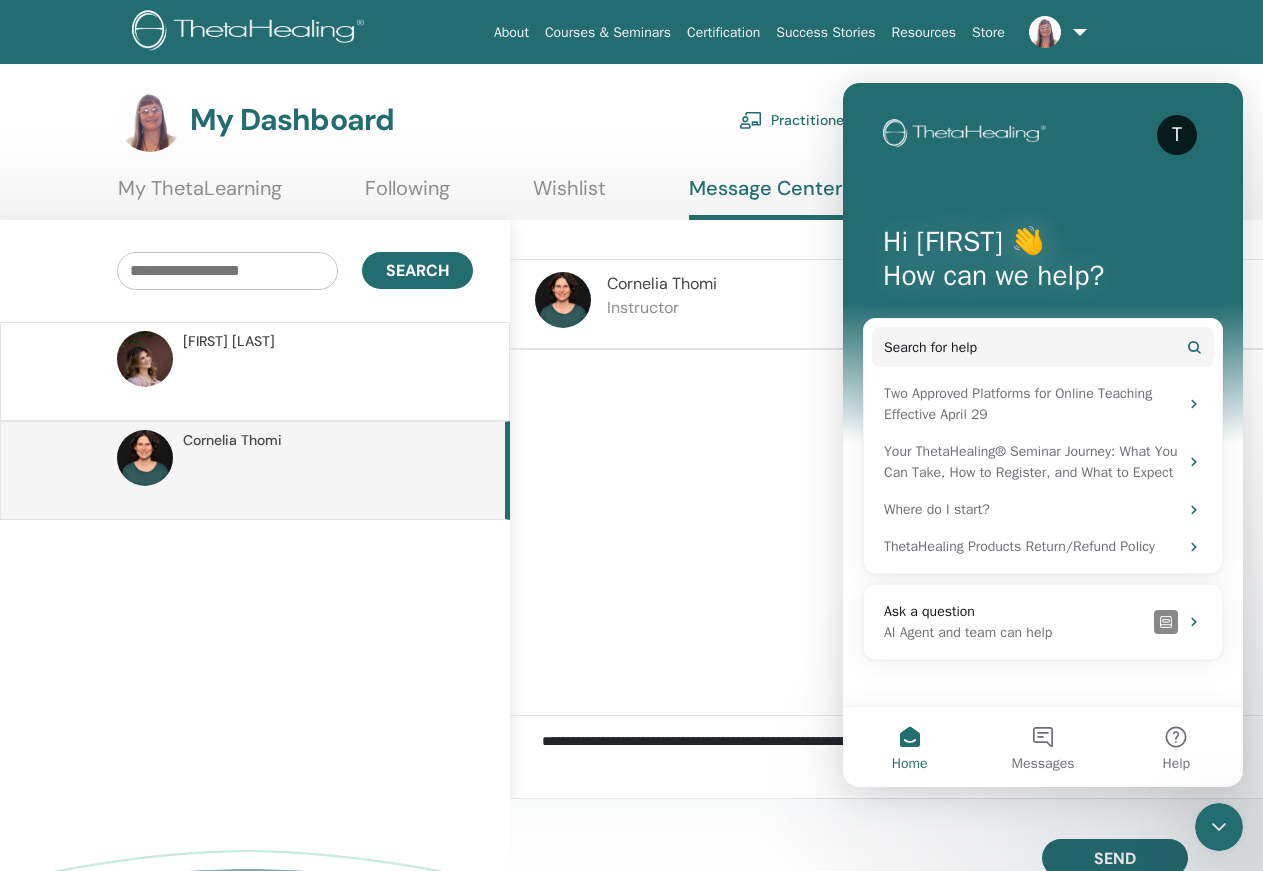 click on "**********" at bounding box center (902, 759) 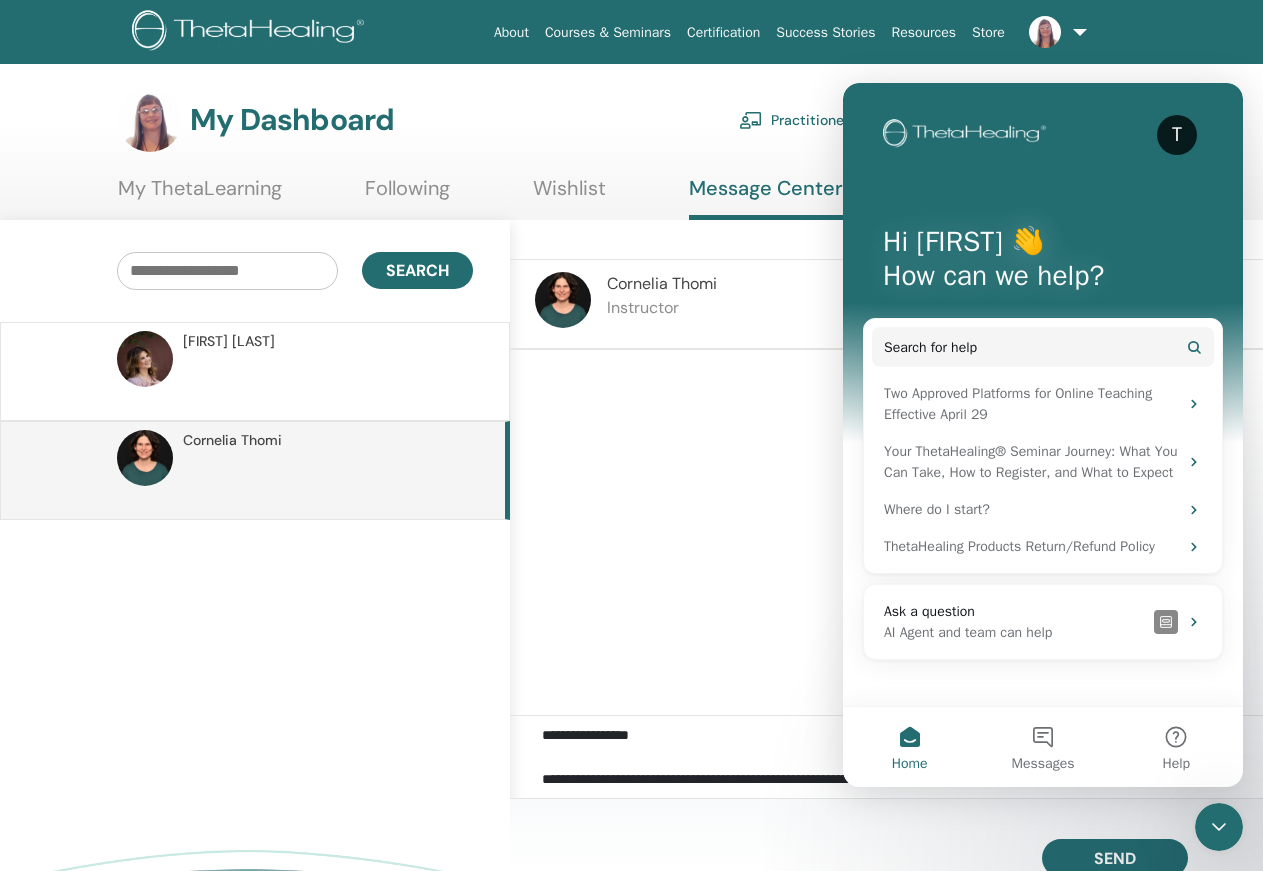 scroll, scrollTop: 0, scrollLeft: 0, axis: both 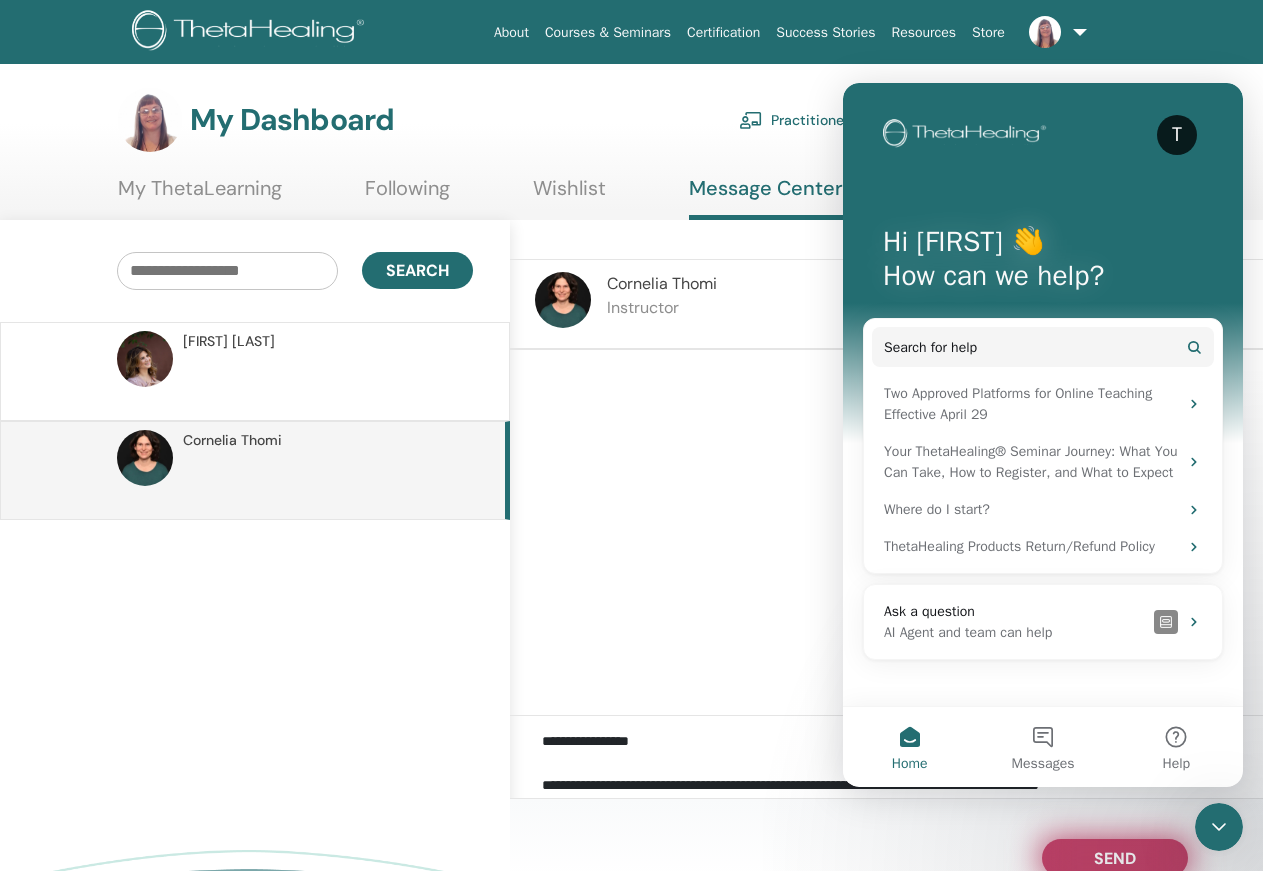 type on "**********" 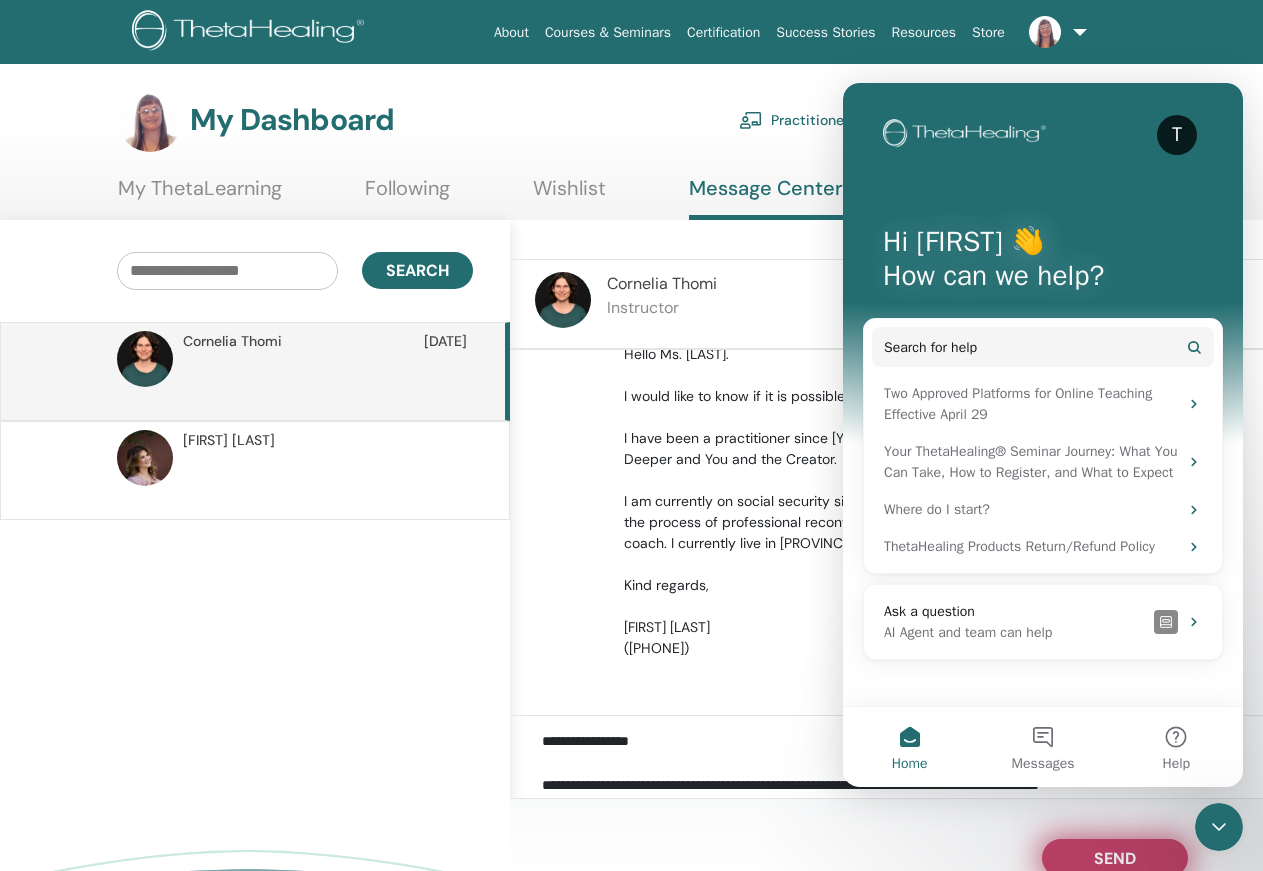scroll, scrollTop: 88, scrollLeft: 0, axis: vertical 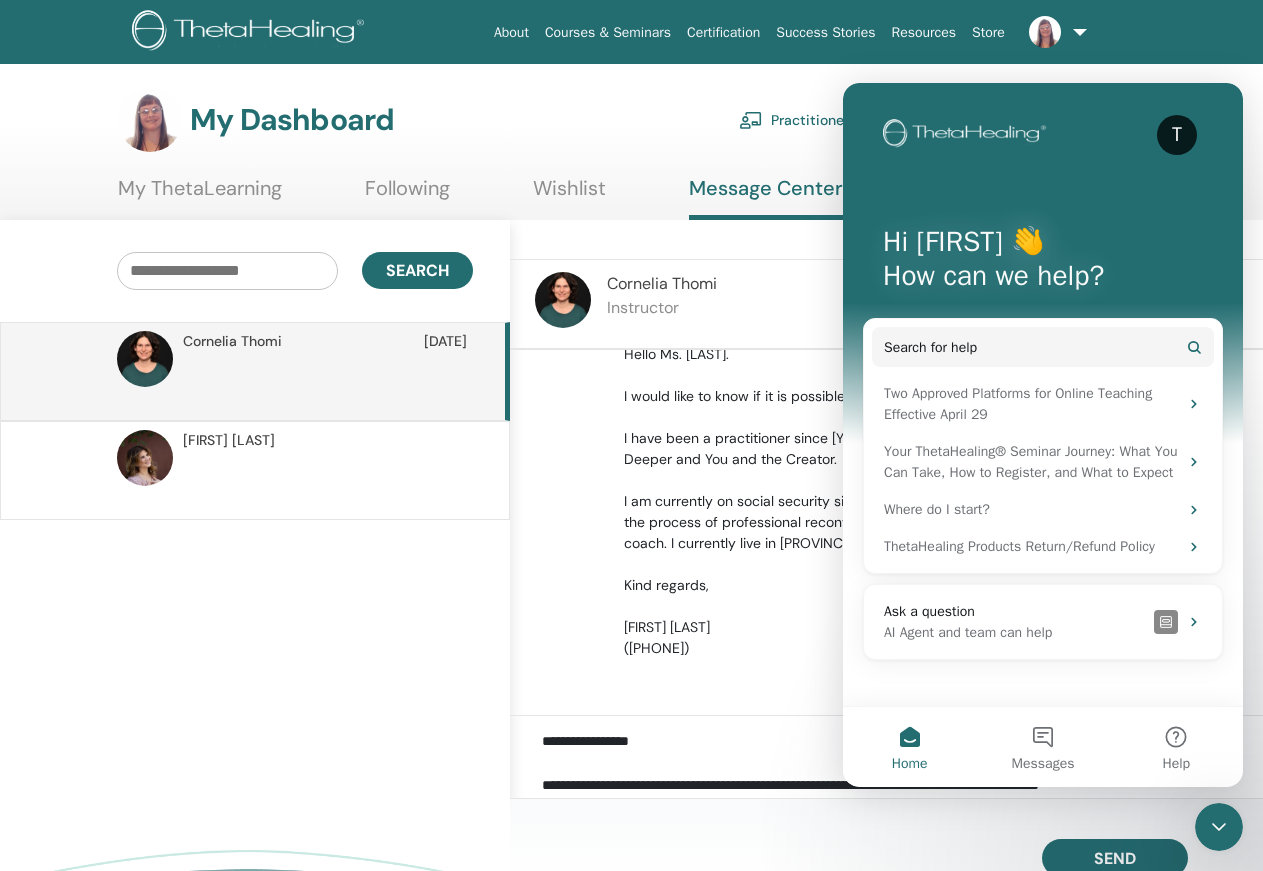 click 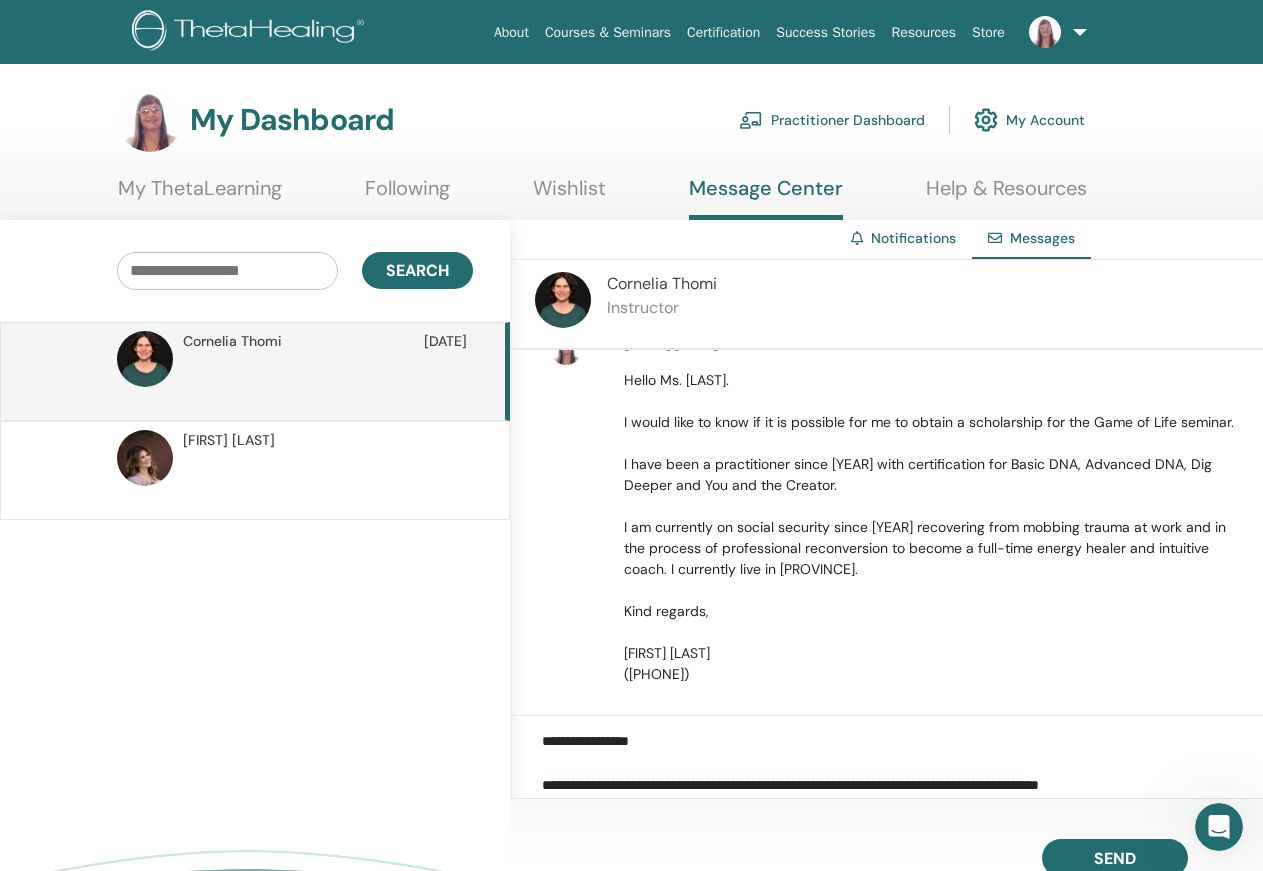 scroll, scrollTop: 0, scrollLeft: 0, axis: both 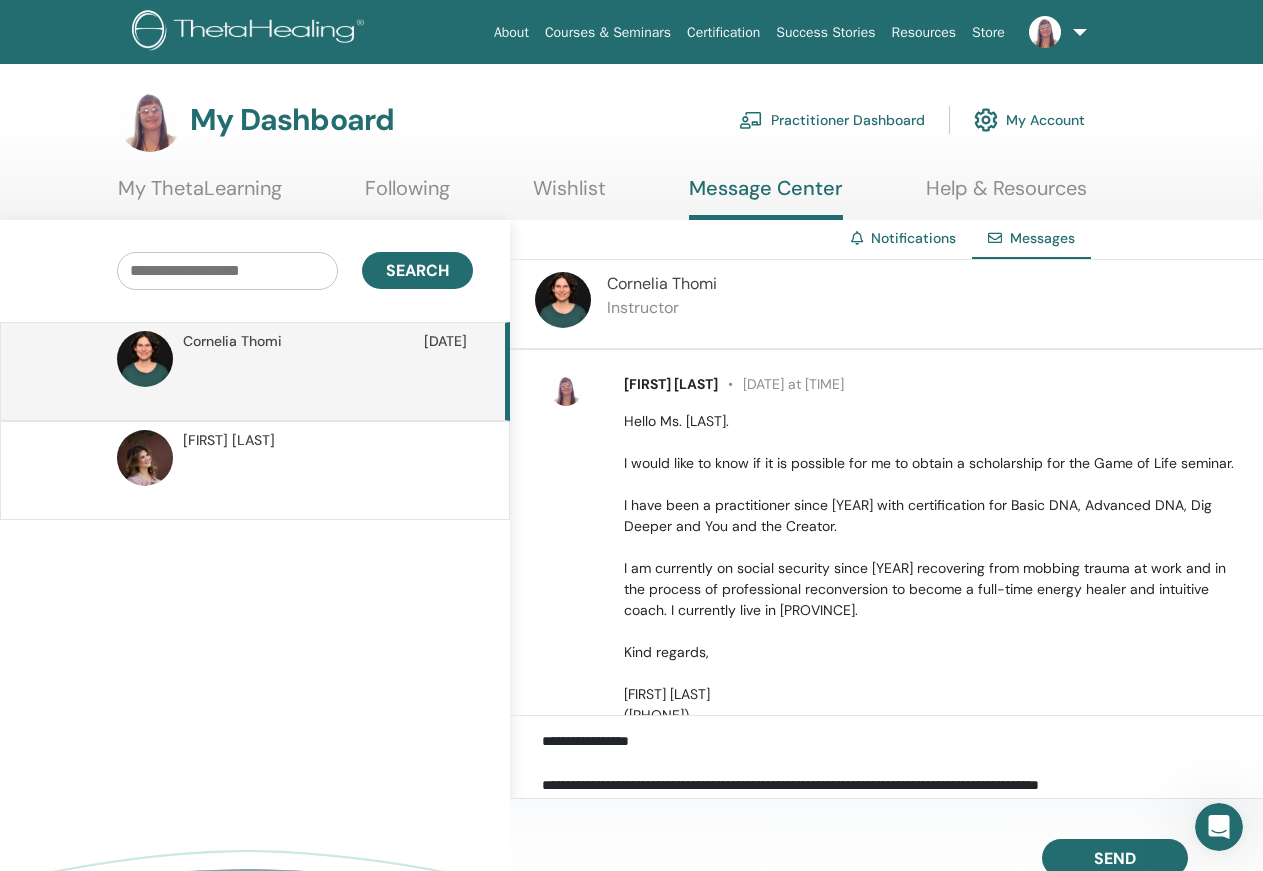 drag, startPoint x: 864, startPoint y: 382, endPoint x: 749, endPoint y: 385, distance: 115.03912 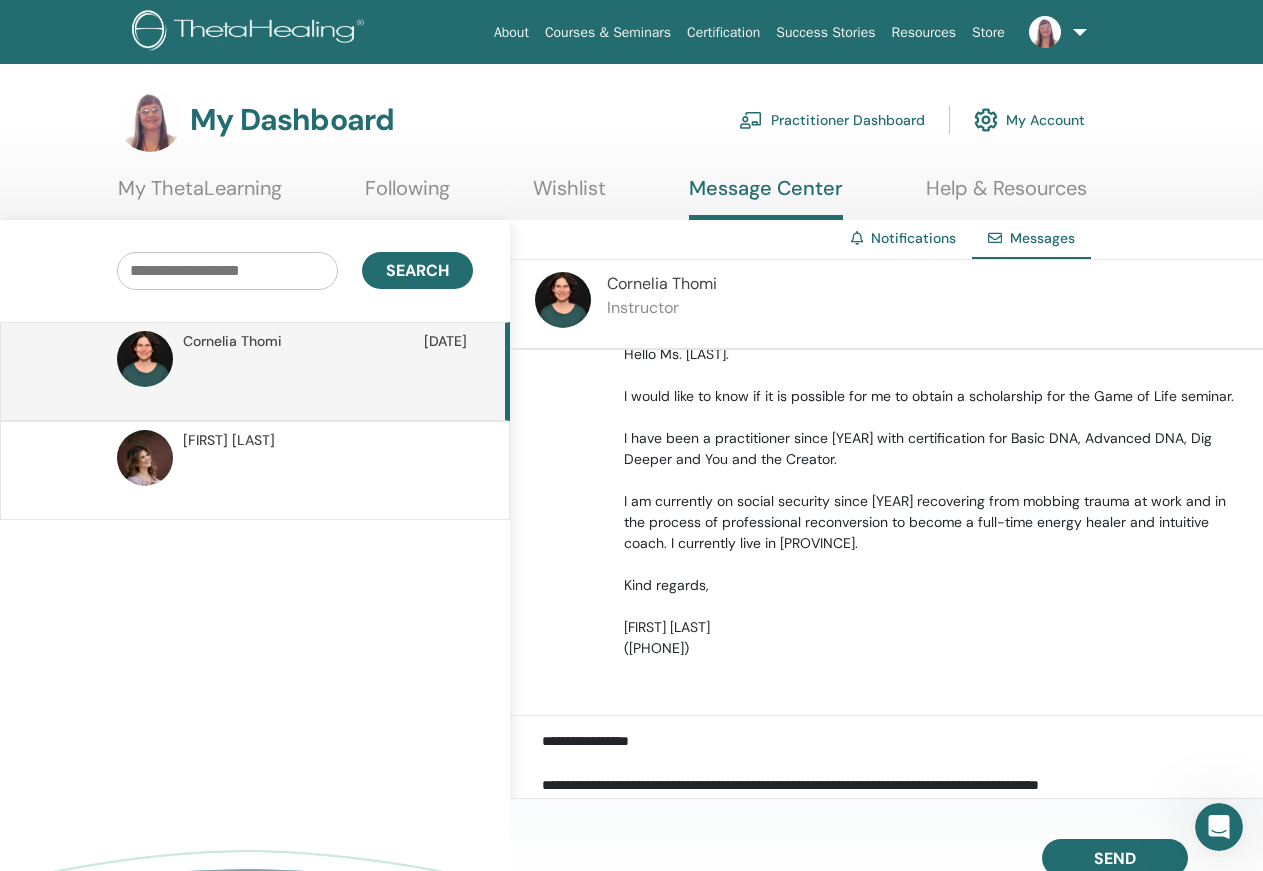 scroll, scrollTop: 0, scrollLeft: 0, axis: both 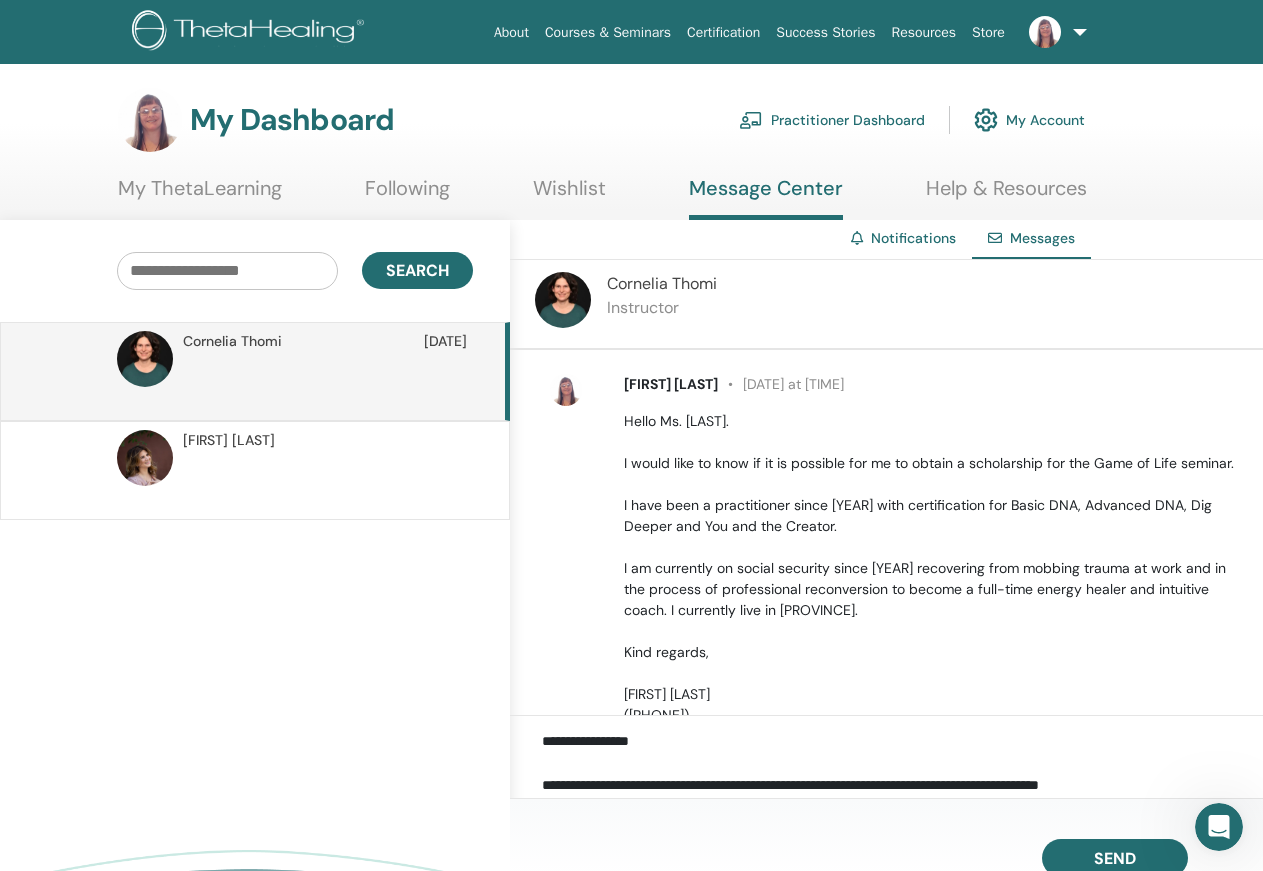 click on "My ThetaLearning" at bounding box center (200, 195) 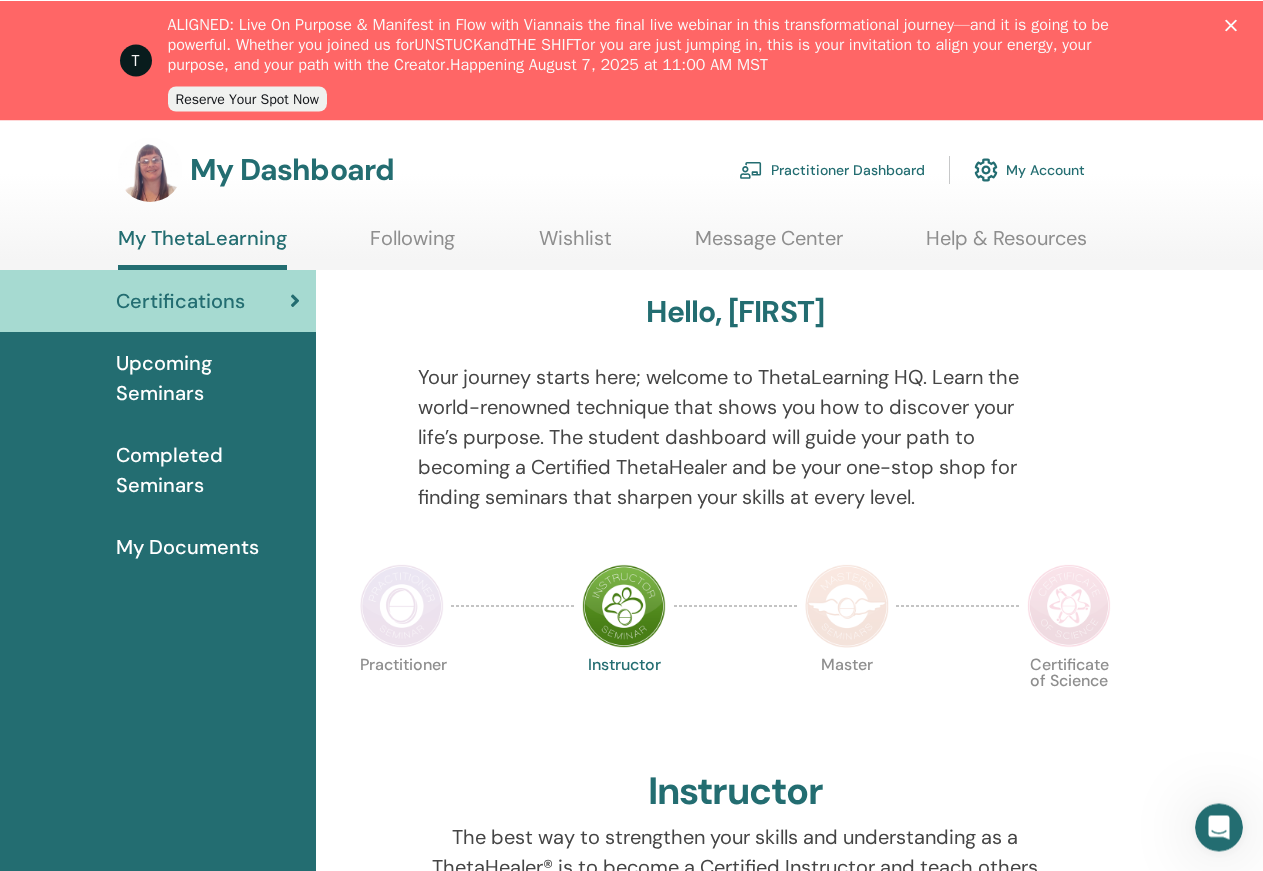 scroll, scrollTop: 102, scrollLeft: 0, axis: vertical 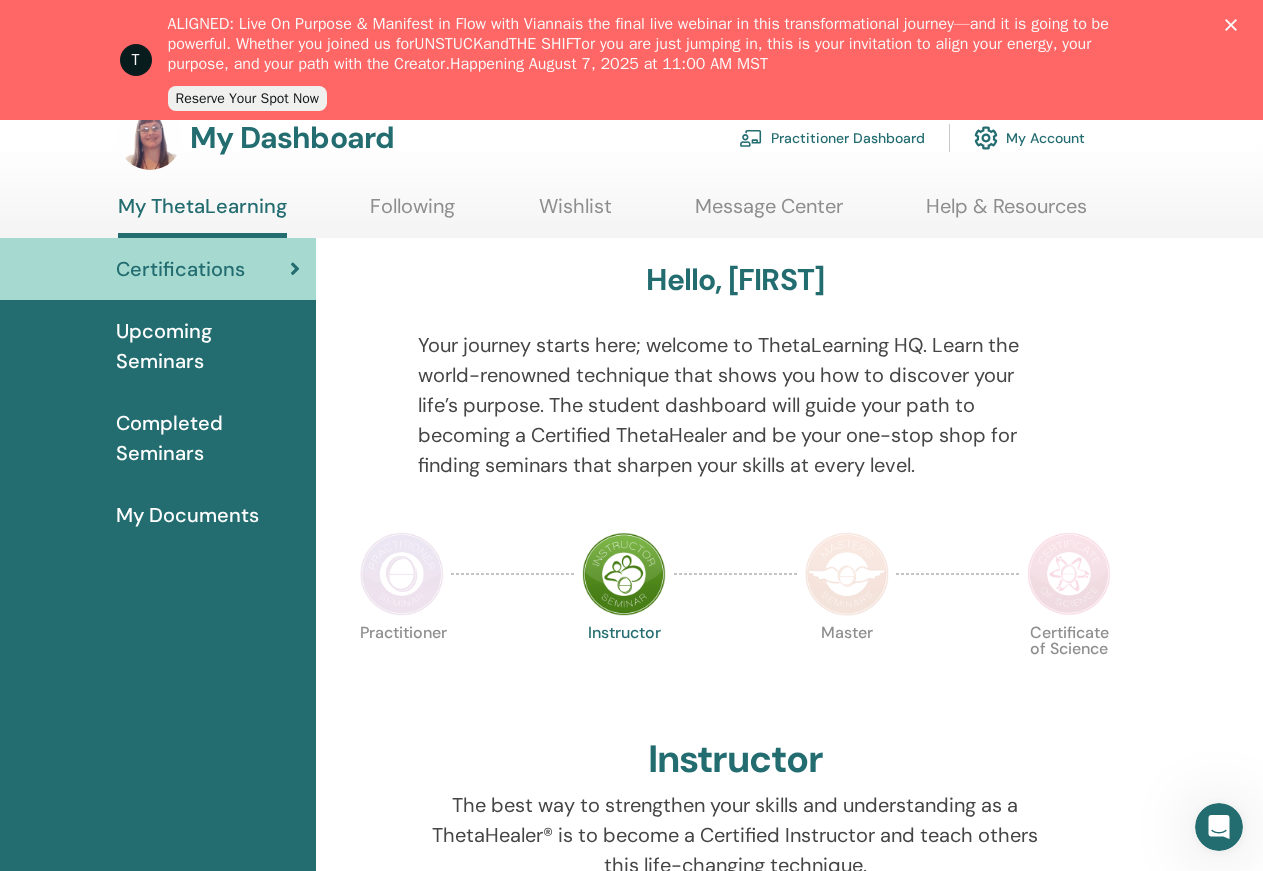click on "My Documents" at bounding box center (187, 515) 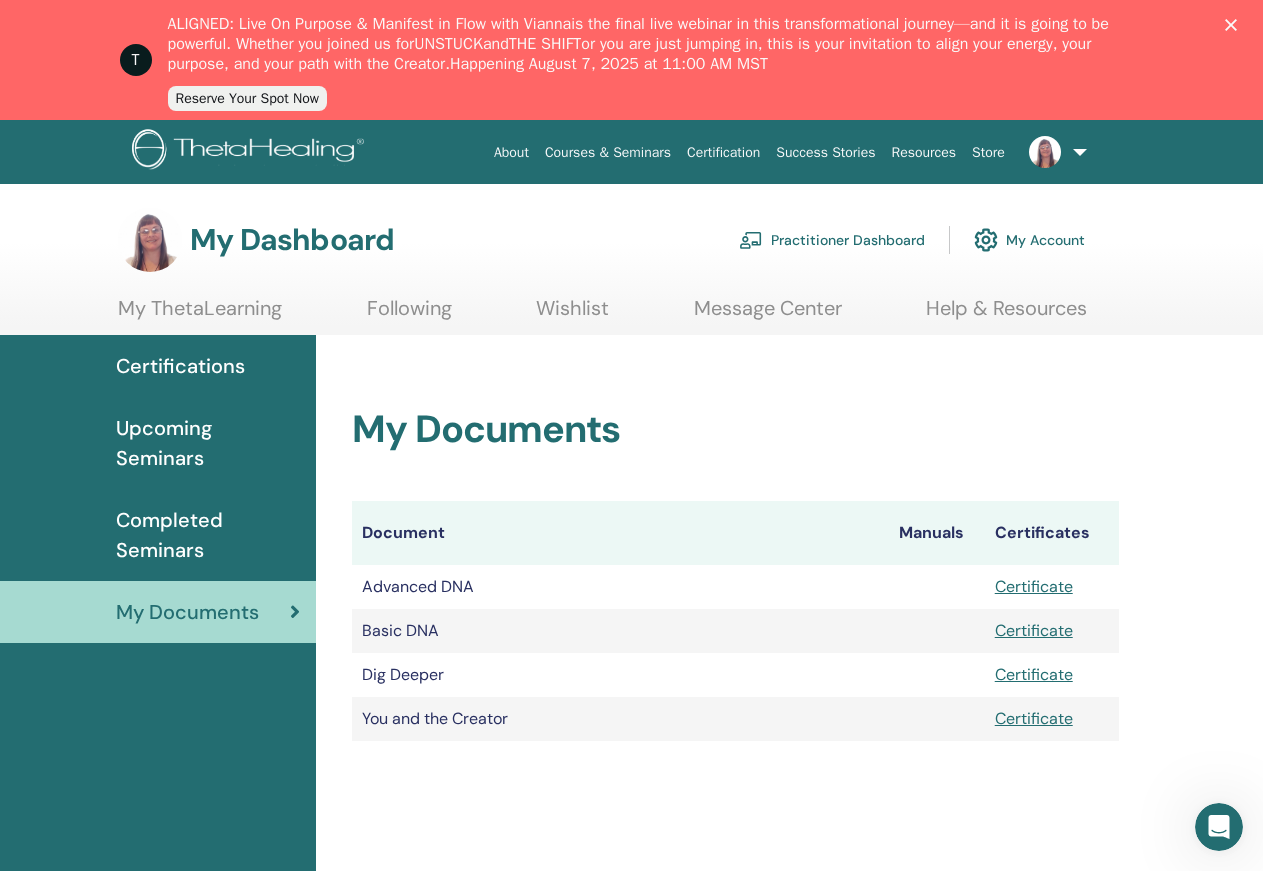 scroll, scrollTop: 0, scrollLeft: 0, axis: both 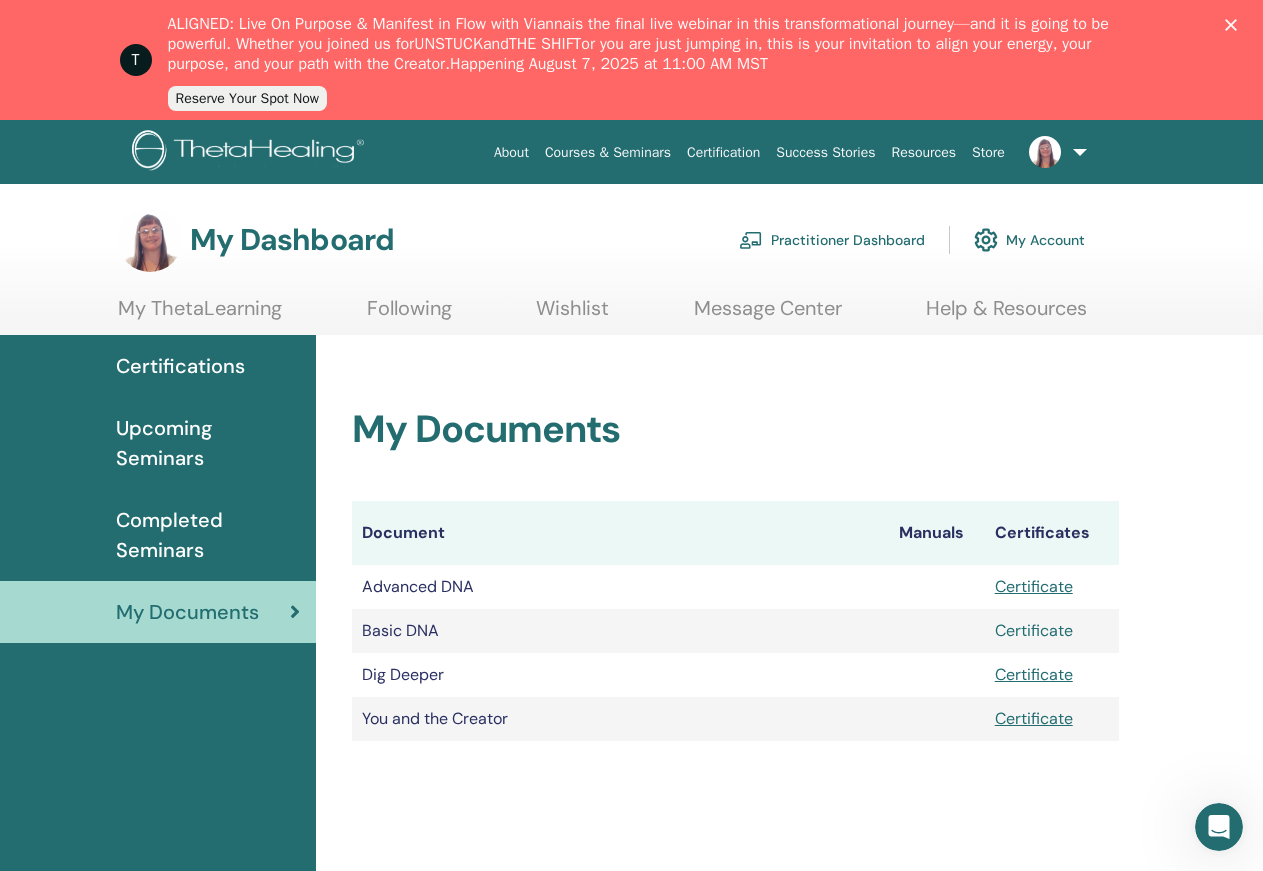 click on "Certificate" at bounding box center (1034, 630) 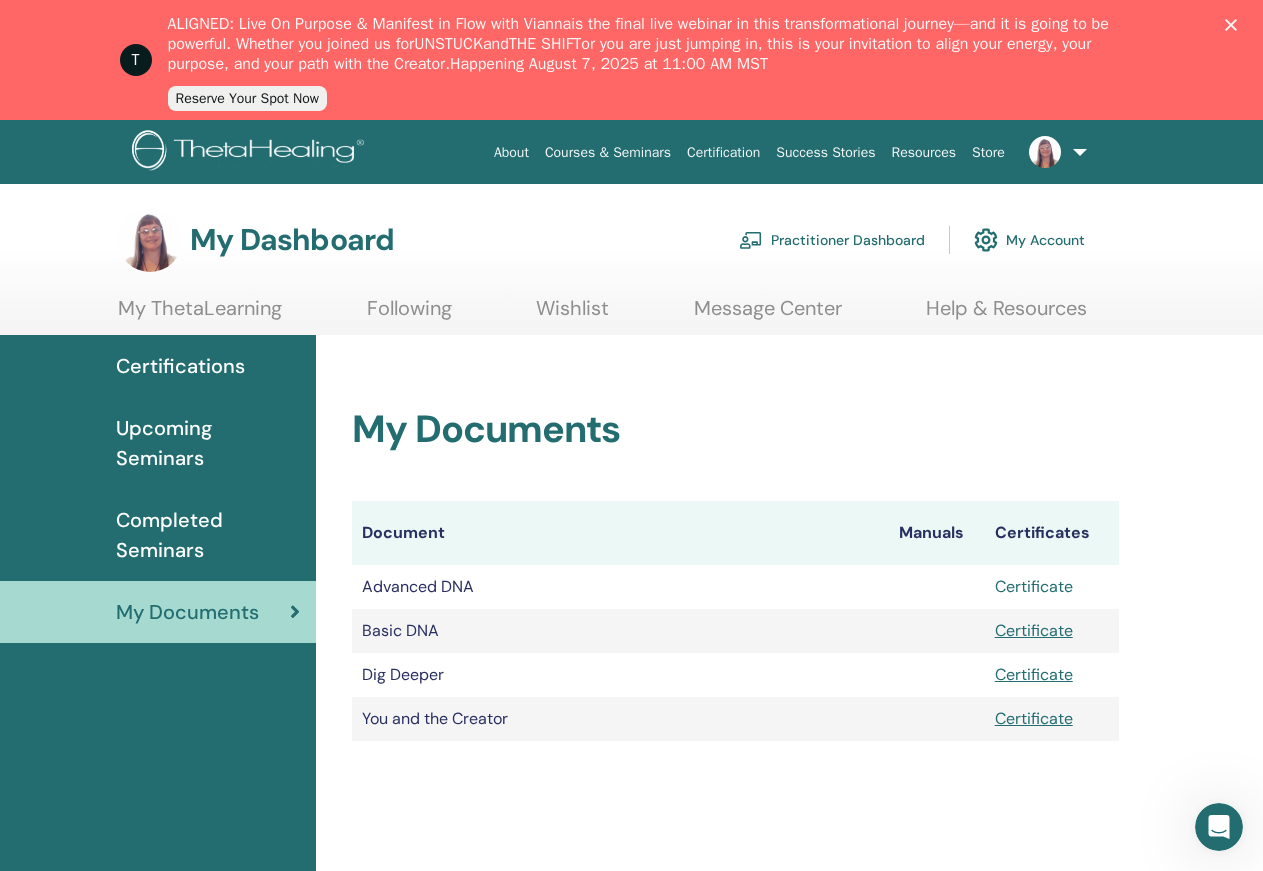 click on "Certificate" at bounding box center [1034, 586] 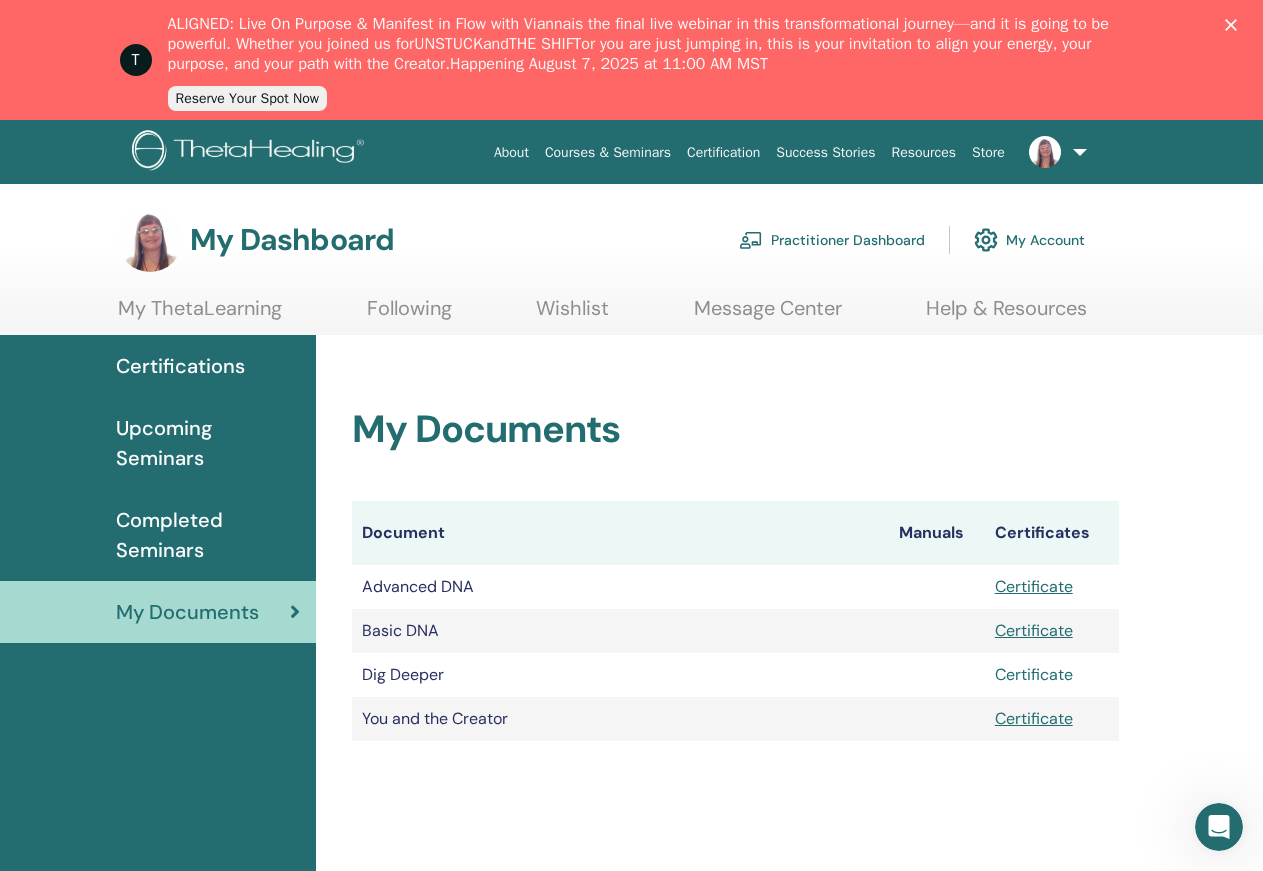 click on "Certificate" at bounding box center [1034, 674] 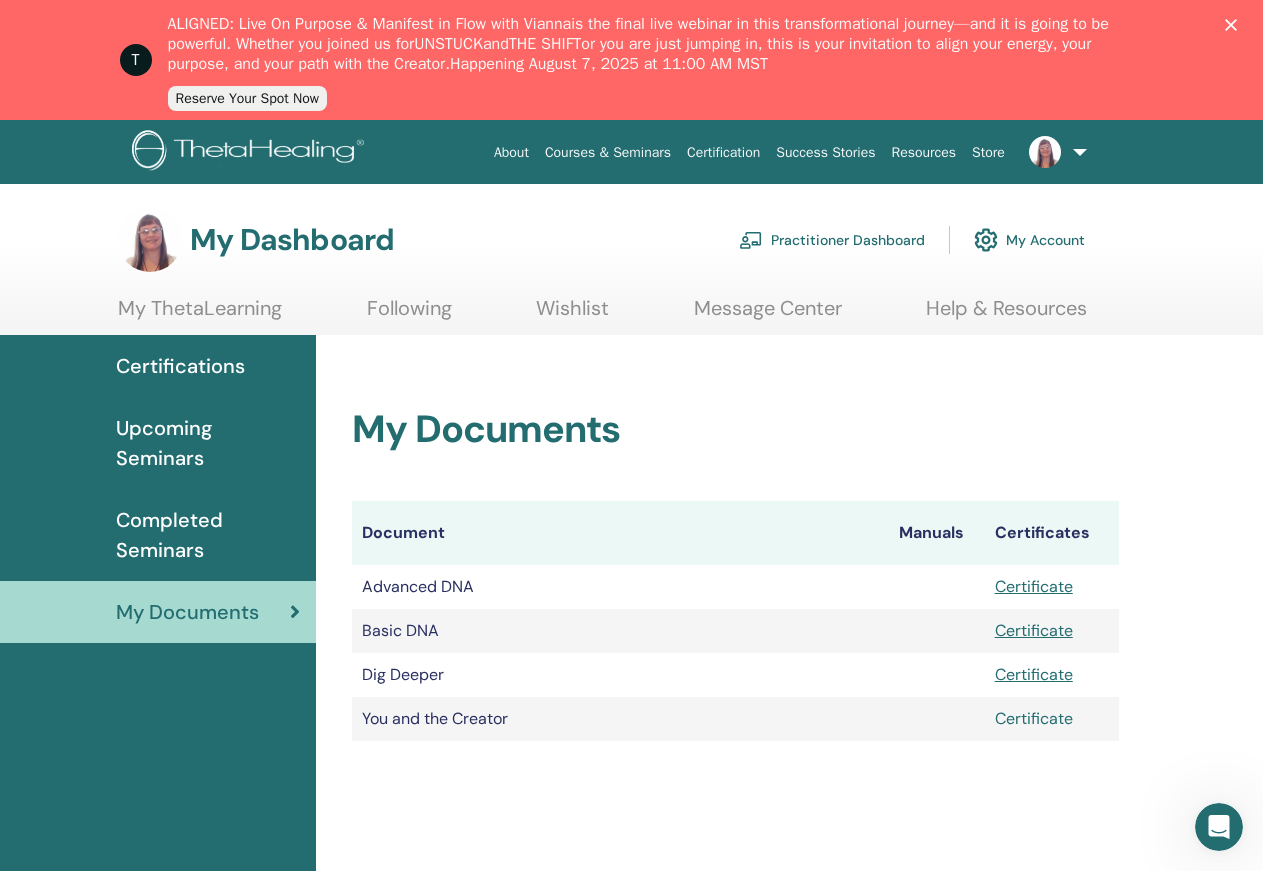 click on "Certificate" at bounding box center (1034, 718) 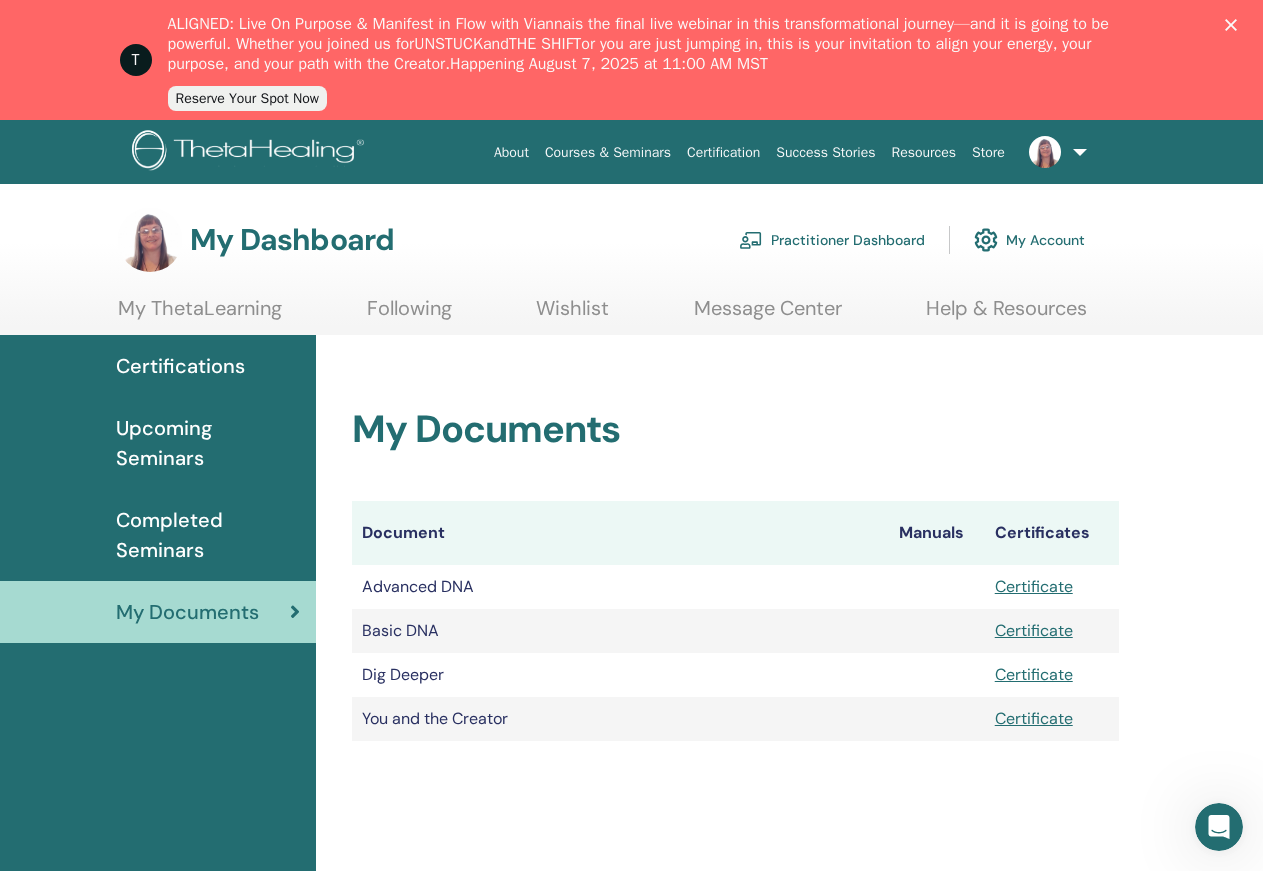 click on "Completed Seminars" at bounding box center (208, 535) 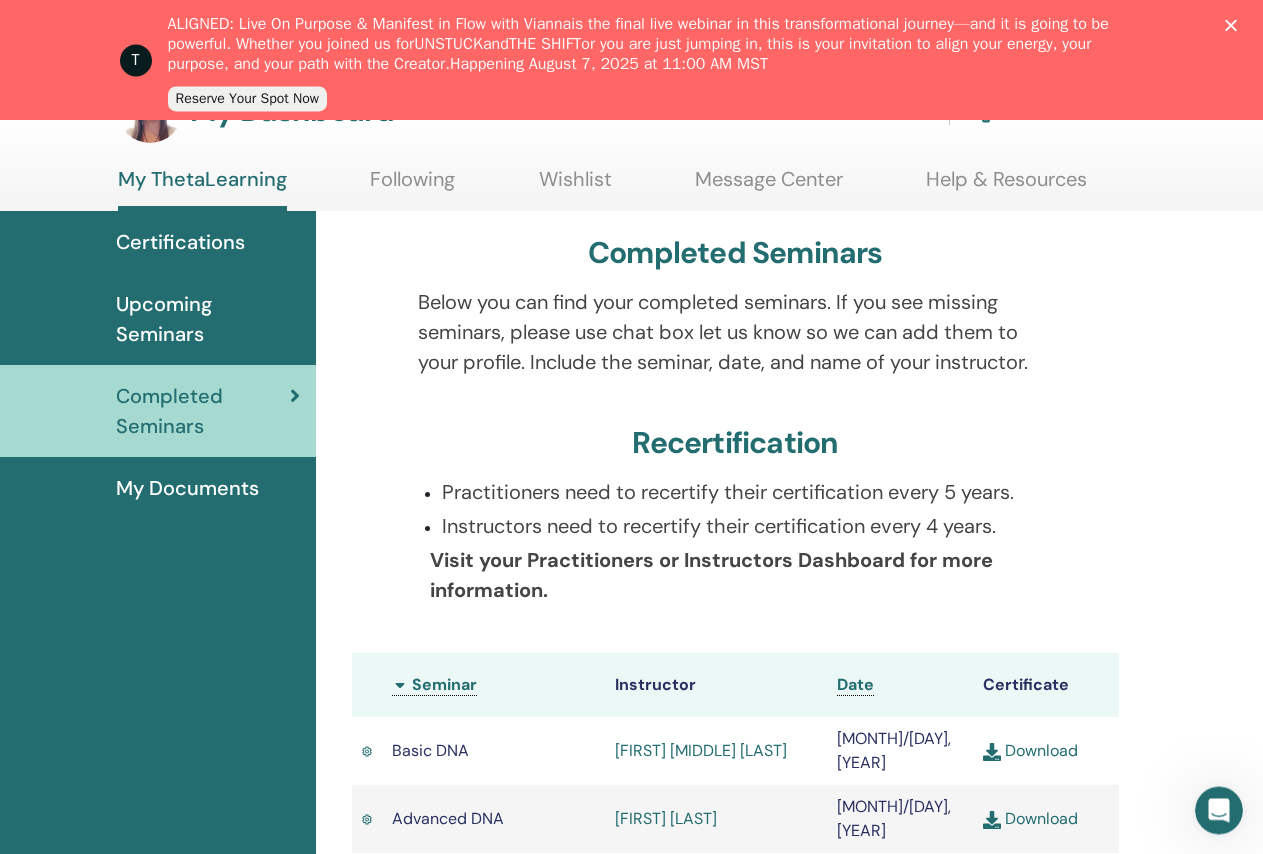 scroll, scrollTop: 154, scrollLeft: 0, axis: vertical 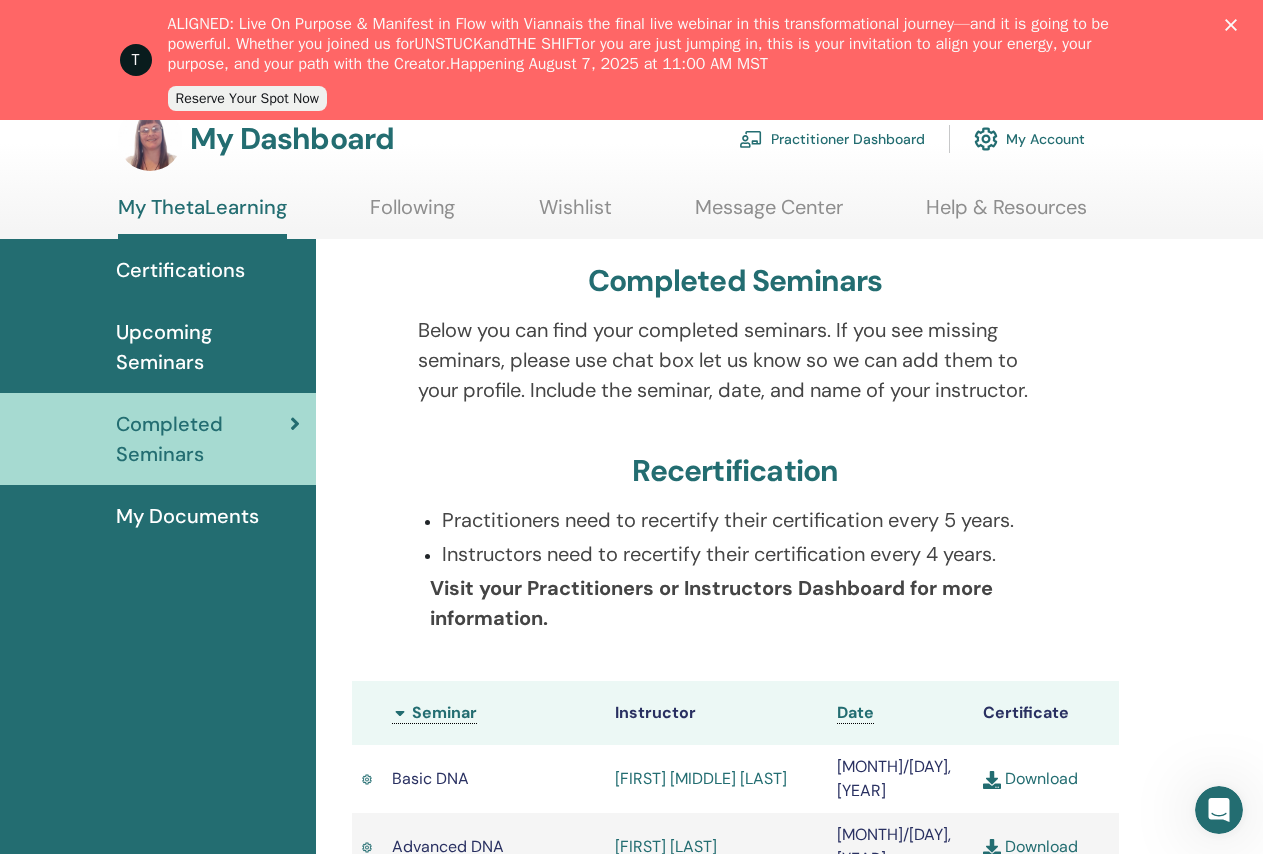 click on "Upcoming Seminars" at bounding box center (208, 347) 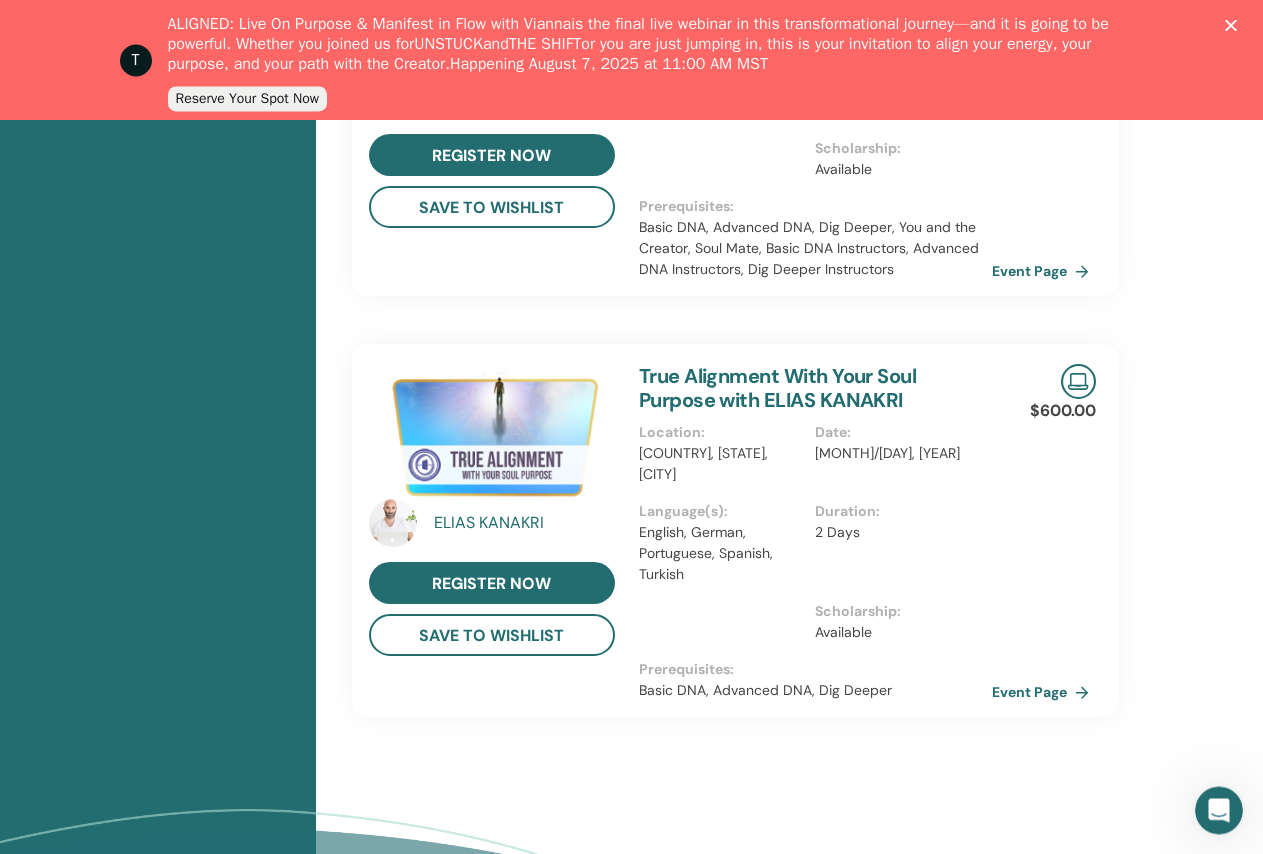 scroll, scrollTop: 1276, scrollLeft: 0, axis: vertical 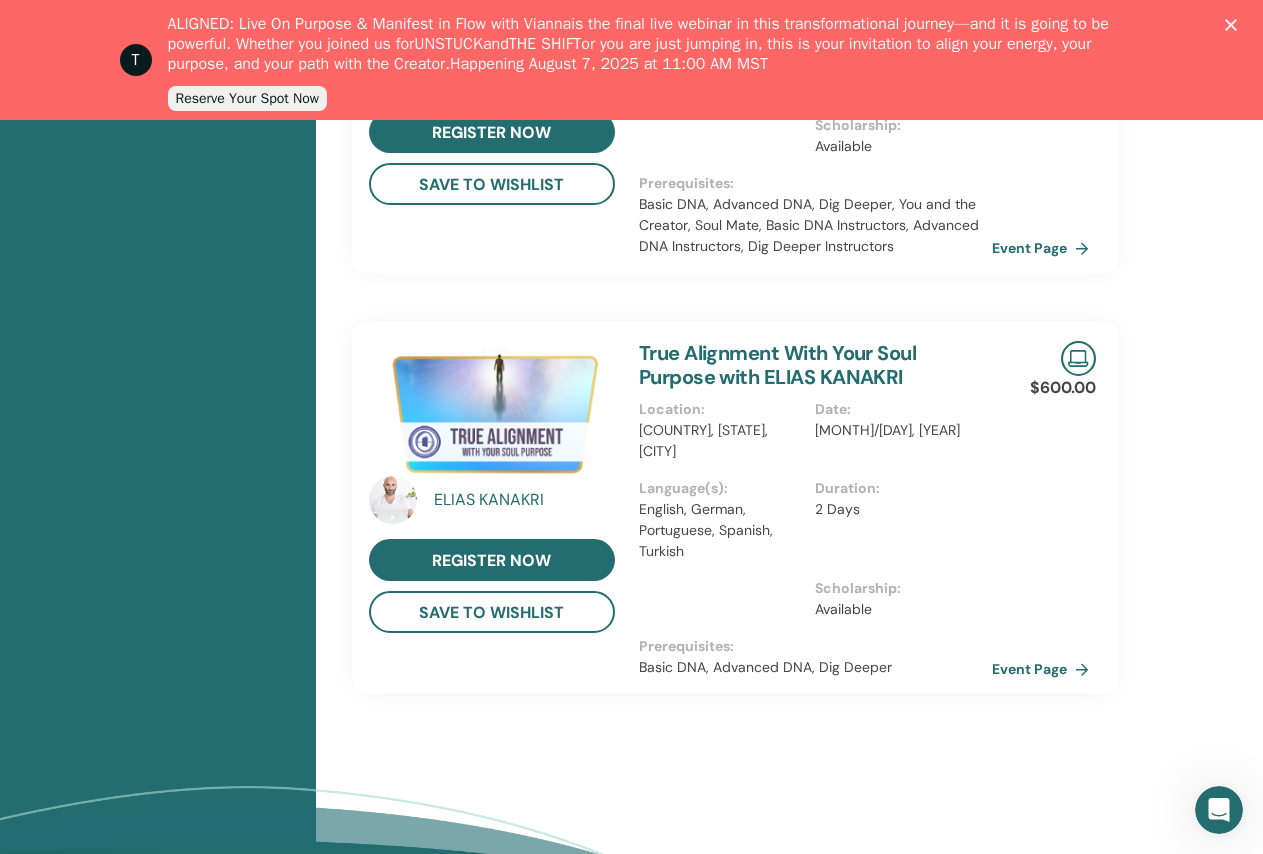 click on "True Alignment With Your Soul Purpose with ELIAS KANAKRI" at bounding box center [778, 365] 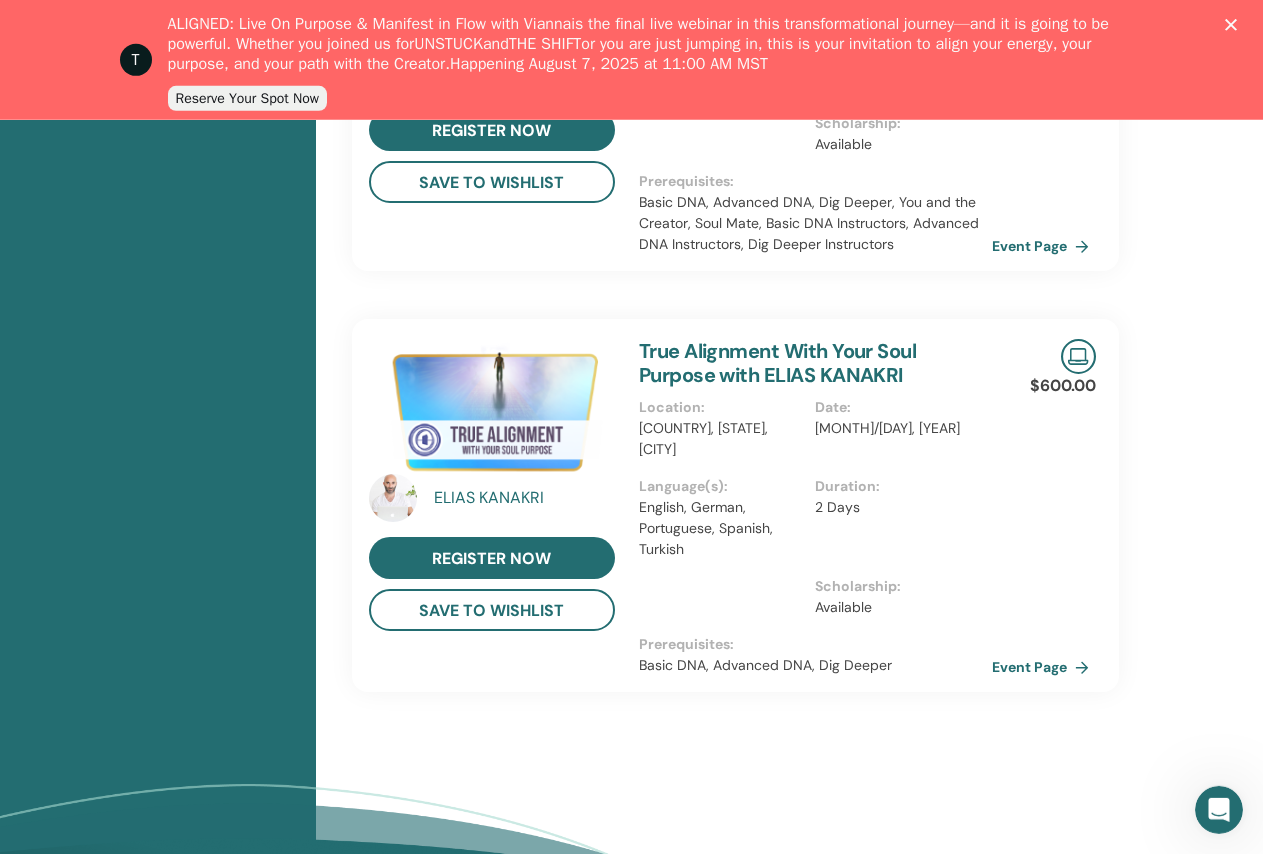 scroll, scrollTop: 1330, scrollLeft: 0, axis: vertical 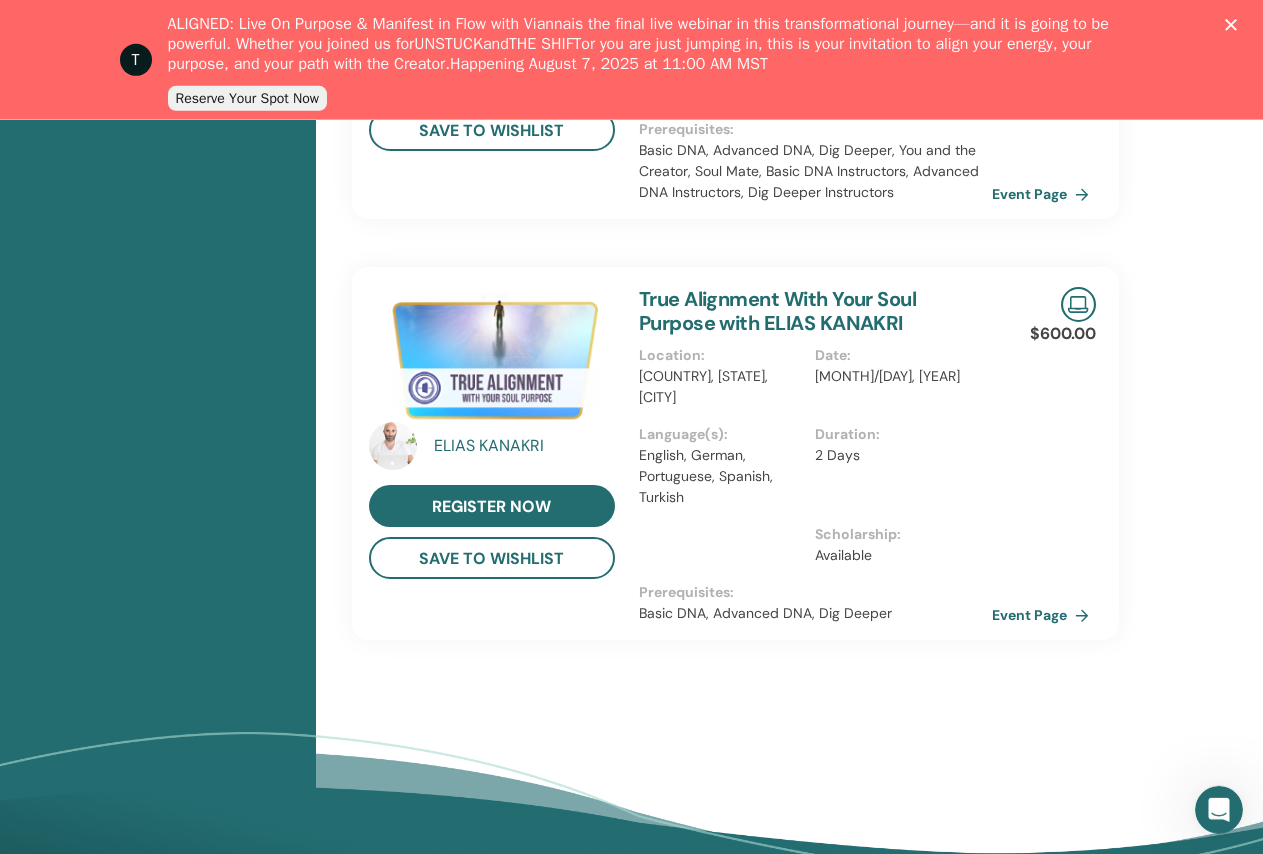 click at bounding box center (492, 357) 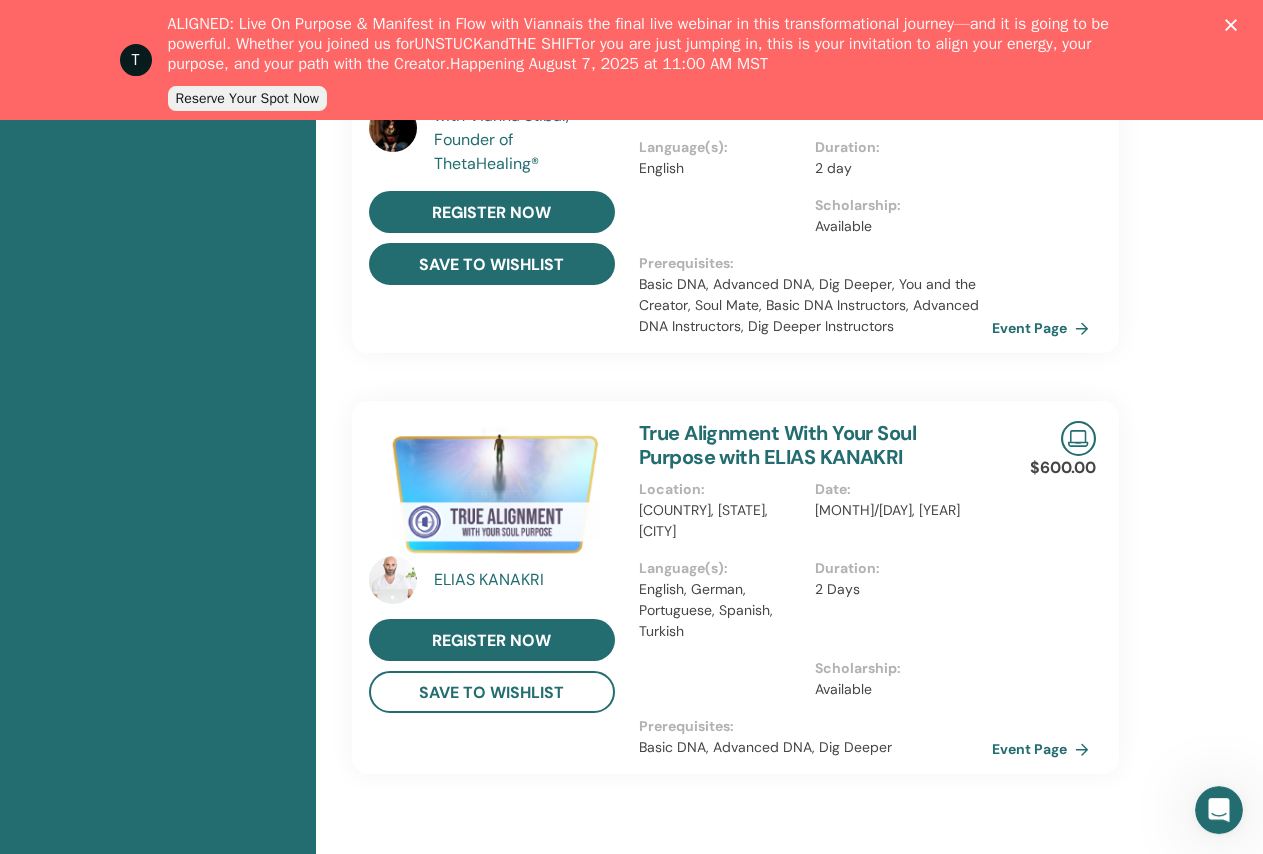 scroll, scrollTop: 1230, scrollLeft: 0, axis: vertical 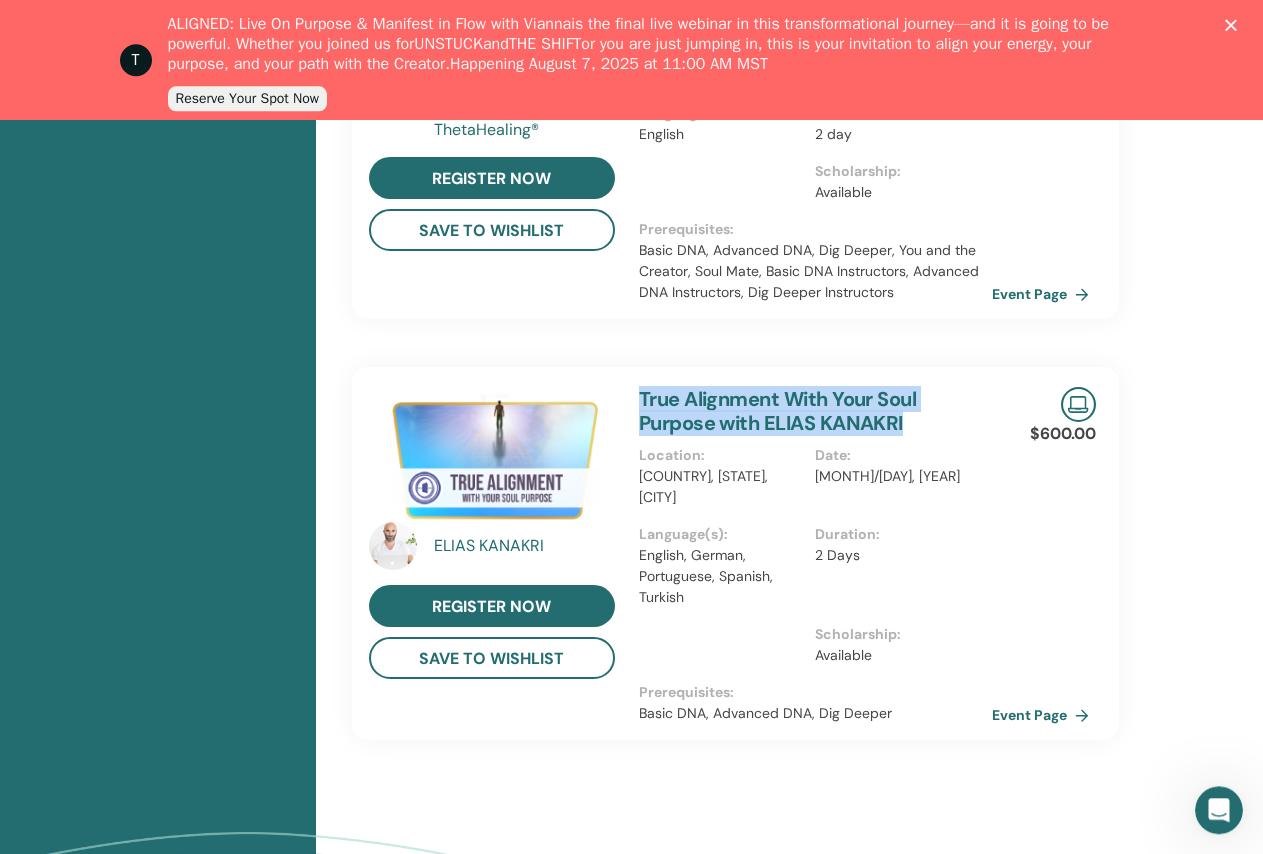drag, startPoint x: 636, startPoint y: 394, endPoint x: 957, endPoint y: 424, distance: 322.39883 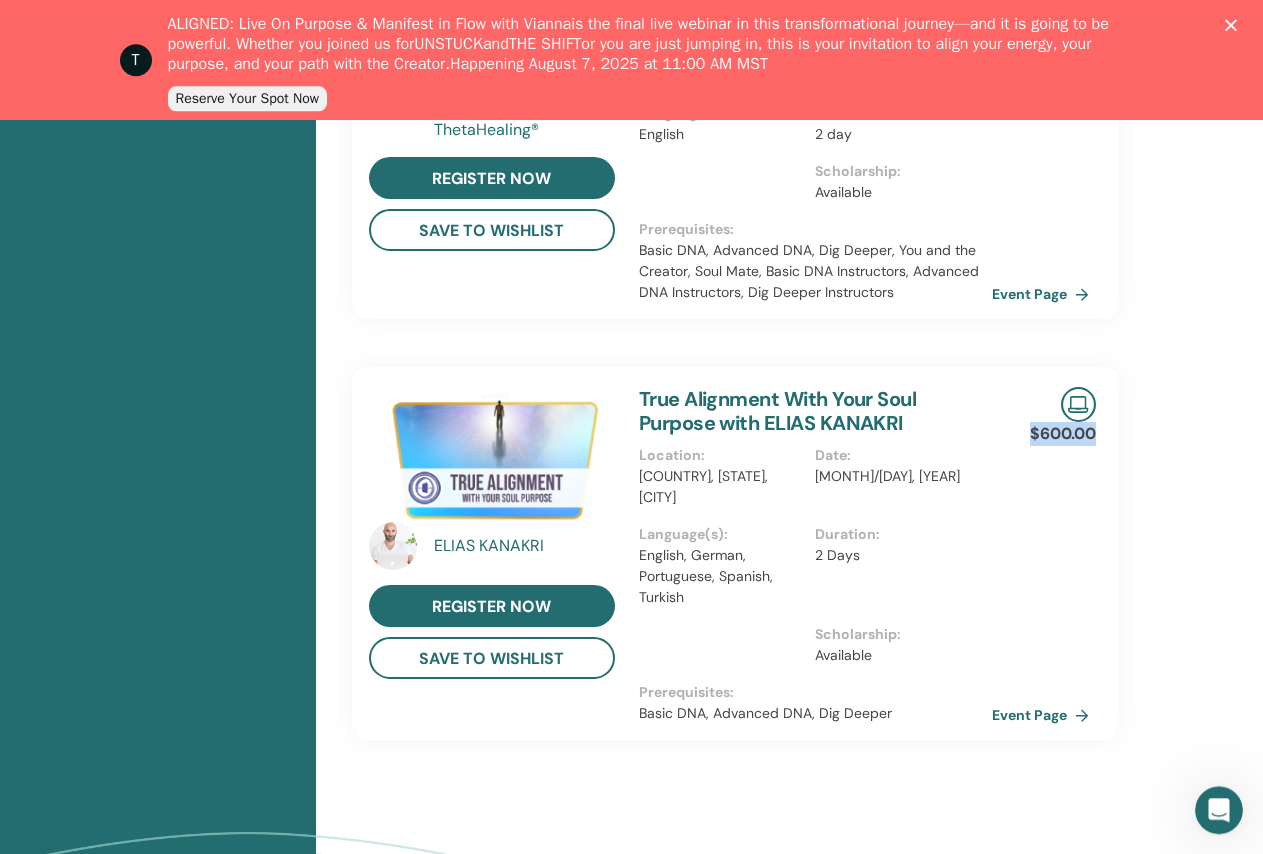 drag, startPoint x: 1026, startPoint y: 434, endPoint x: 1088, endPoint y: 433, distance: 62.008064 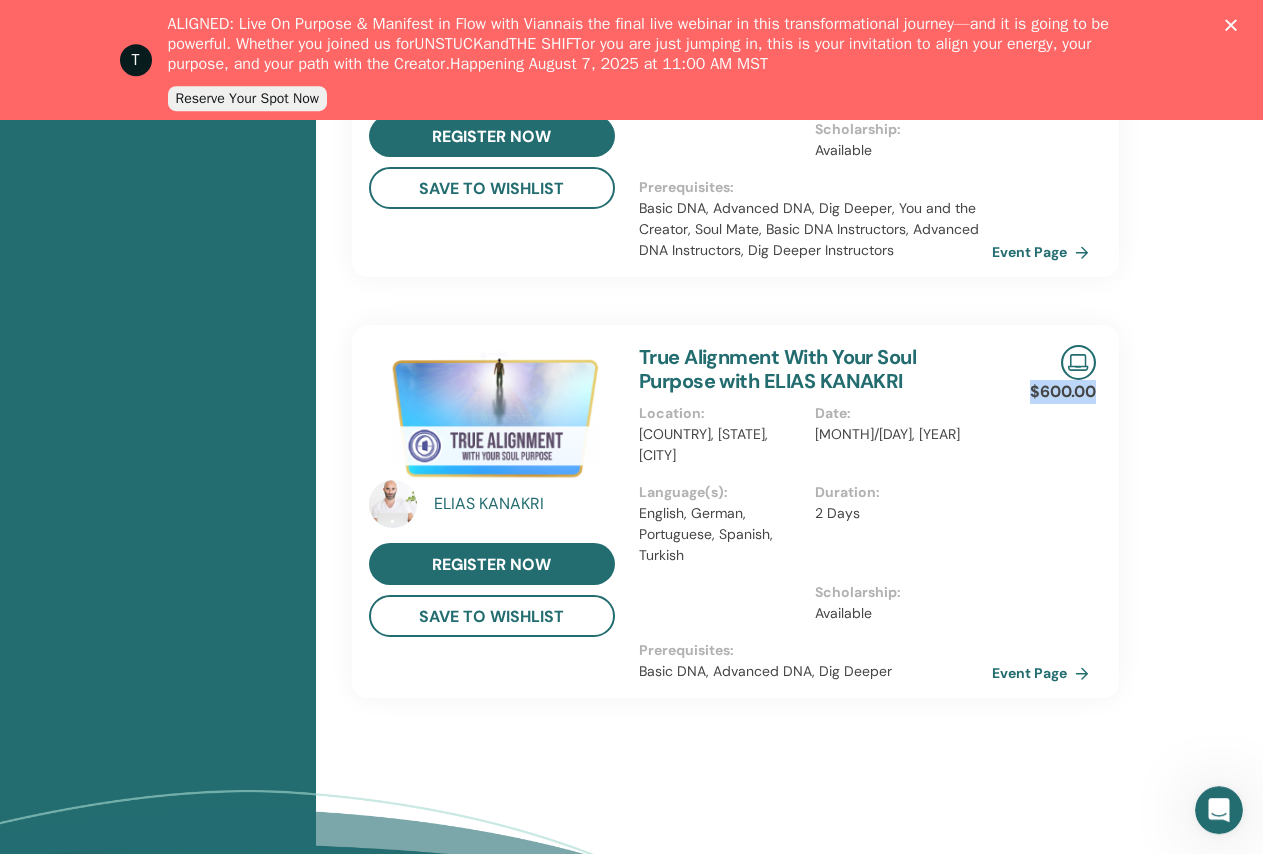 scroll, scrollTop: 1345, scrollLeft: 0, axis: vertical 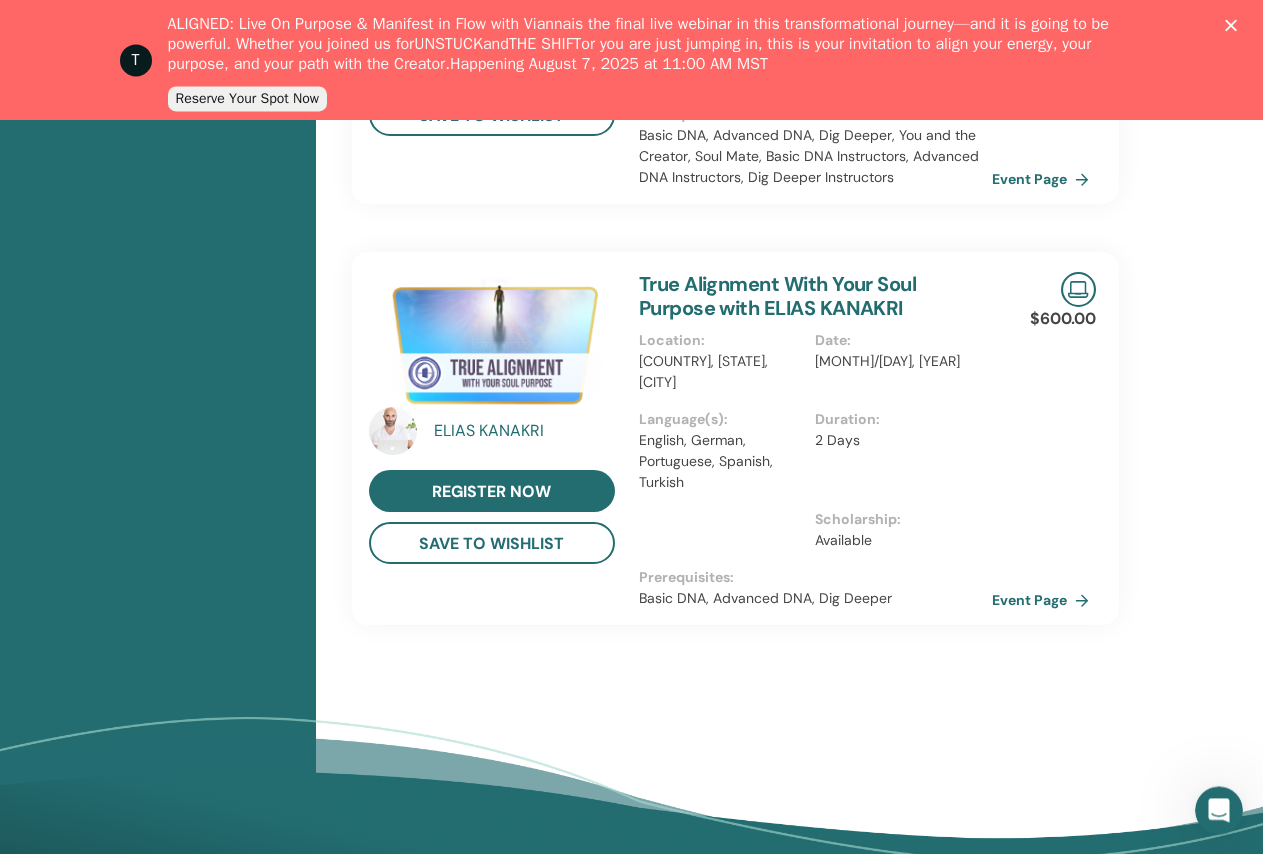 click on "True Alignment With Your Soul Purpose with ELIAS KANAKRI Location : United States of America, Montana, Bigfork Date : Aug/30, 2025 Language(s) : English, German, Portuguese, Spanish, Turkish Duration : 2 Days Scholarship : Available Prerequisites : Basic DNA, Advanced DNA, Dig Deeper" at bounding box center [815, 438] 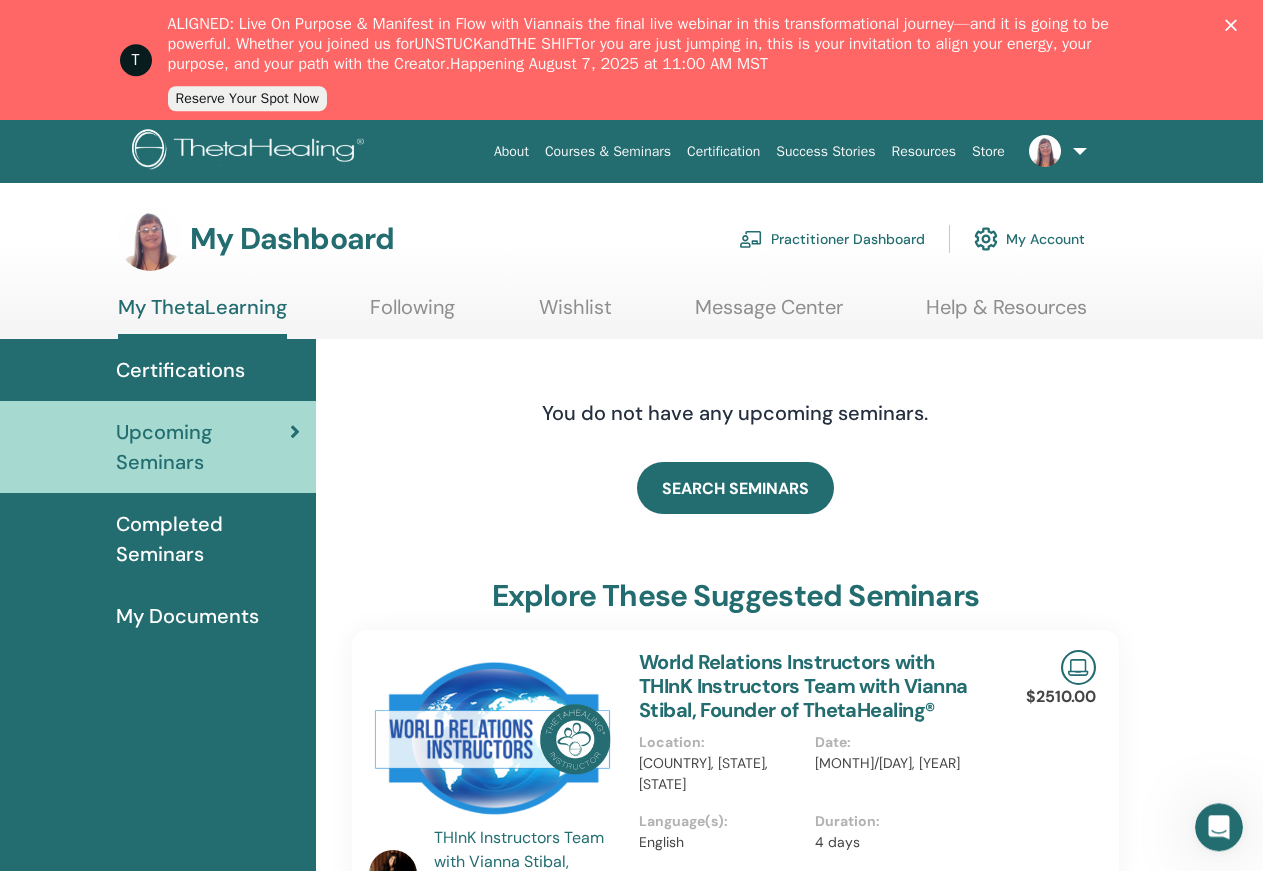 scroll, scrollTop: 0, scrollLeft: 0, axis: both 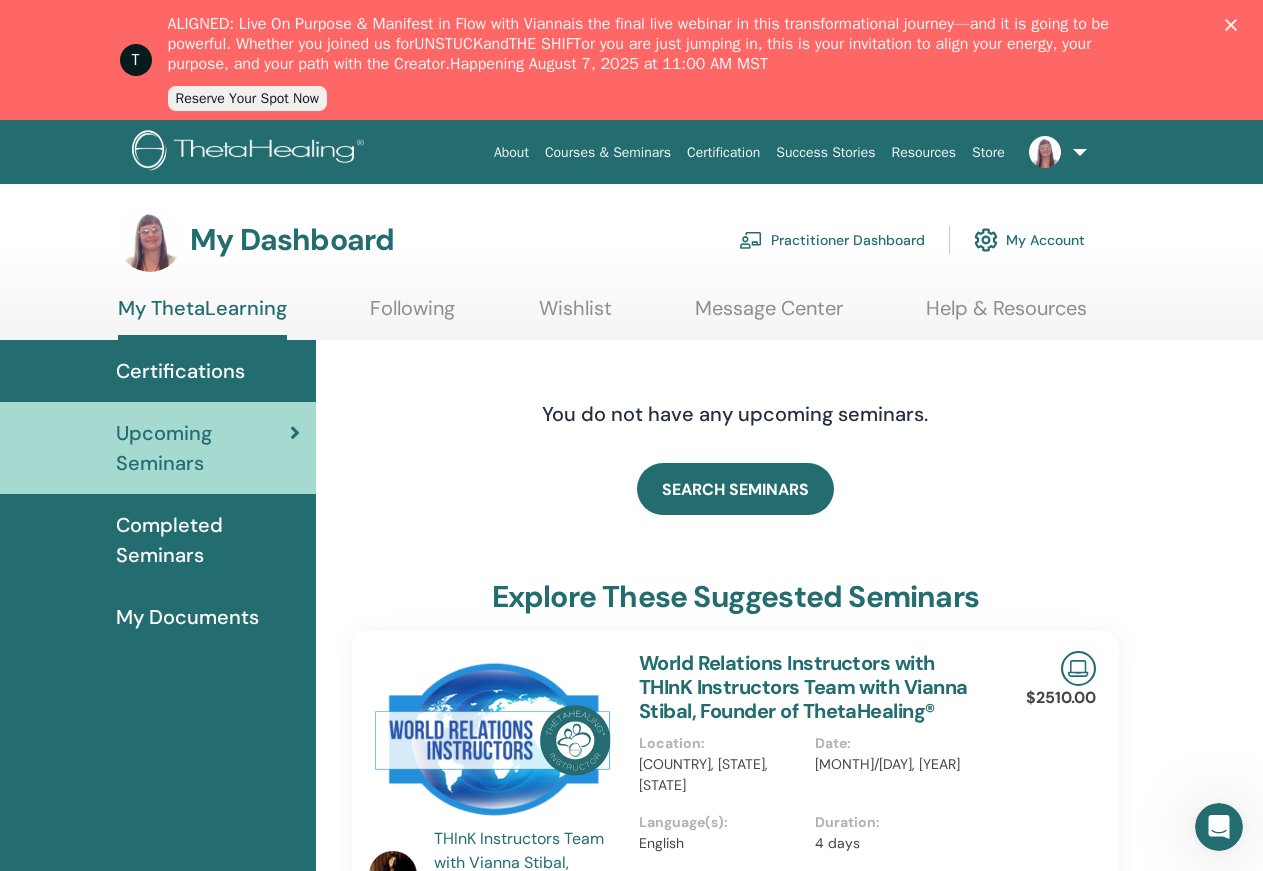 click on "Certifications" at bounding box center [180, 371] 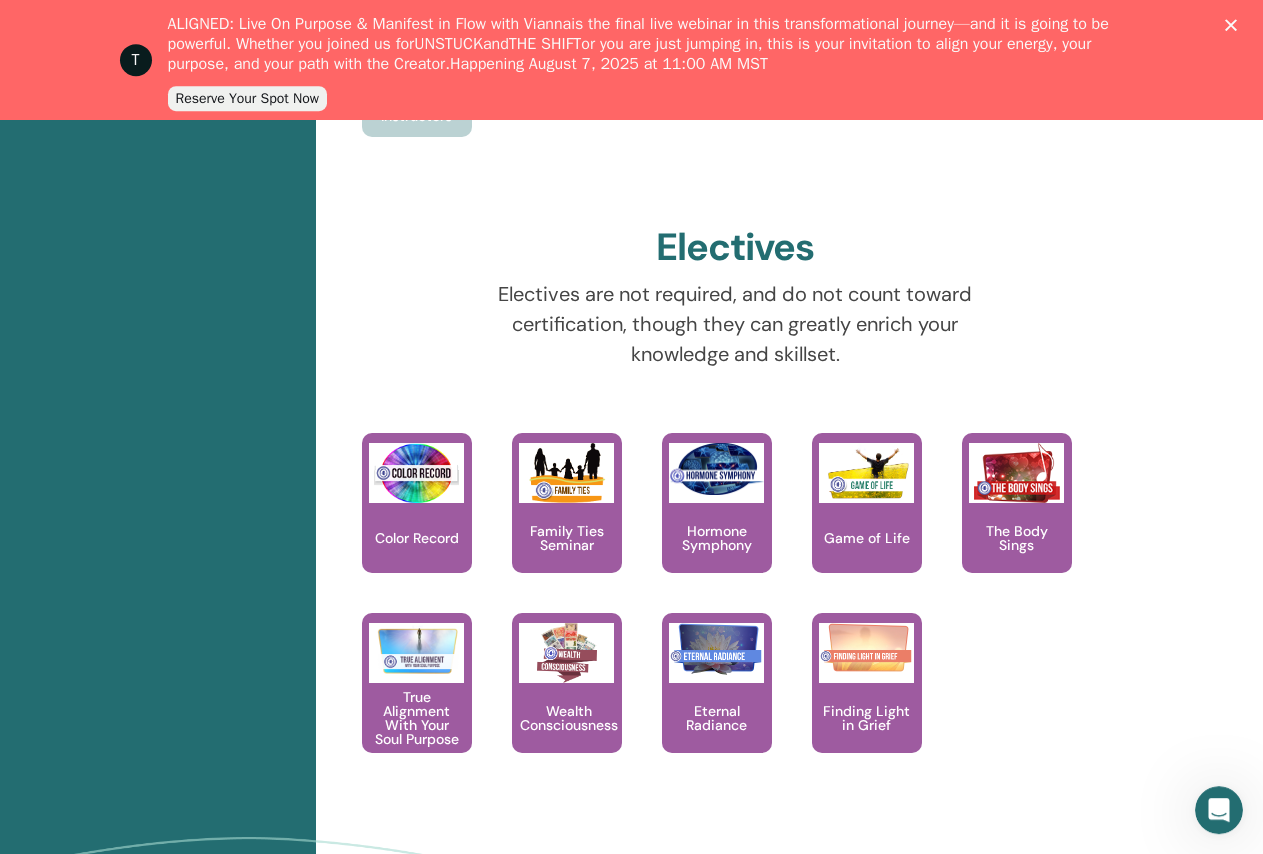 scroll, scrollTop: 2092, scrollLeft: 0, axis: vertical 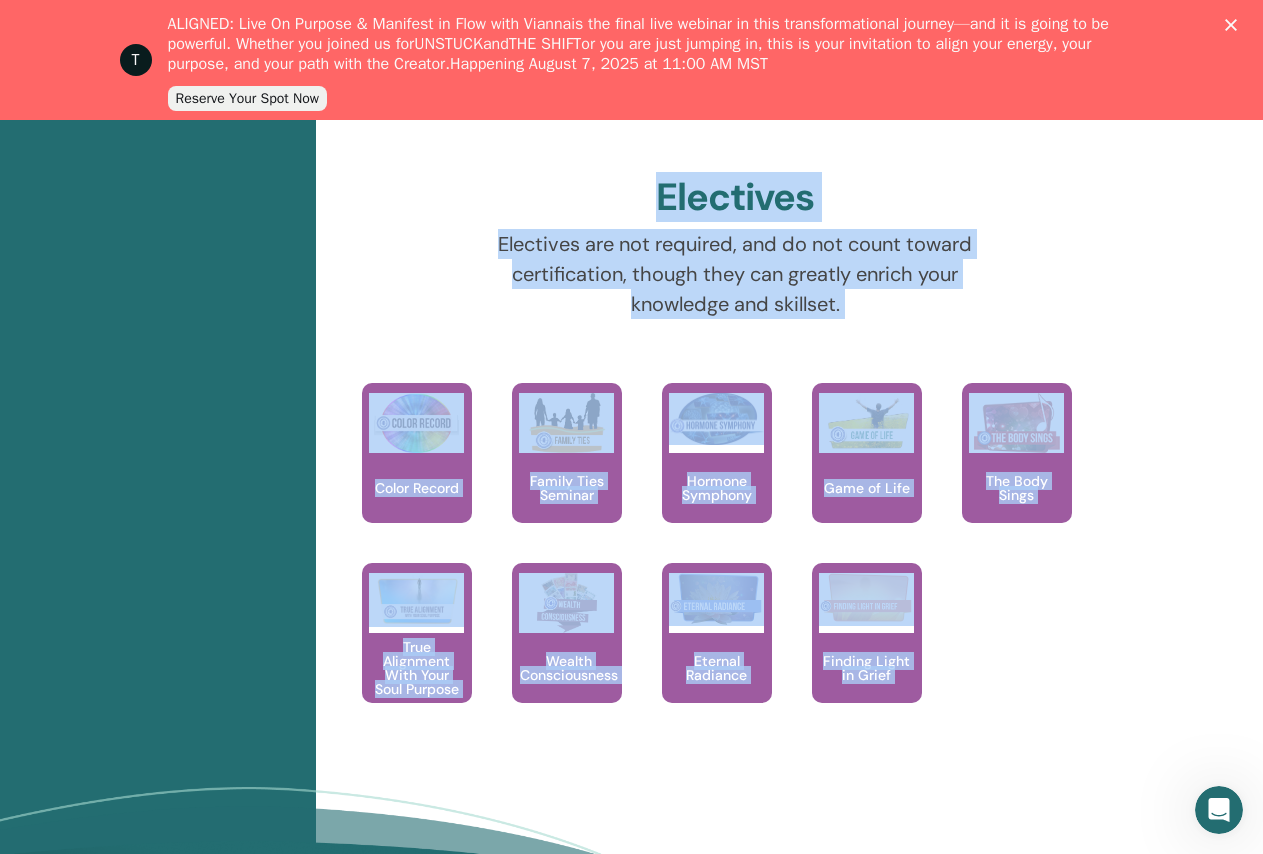 drag, startPoint x: 640, startPoint y: 188, endPoint x: 986, endPoint y: 822, distance: 722.2687 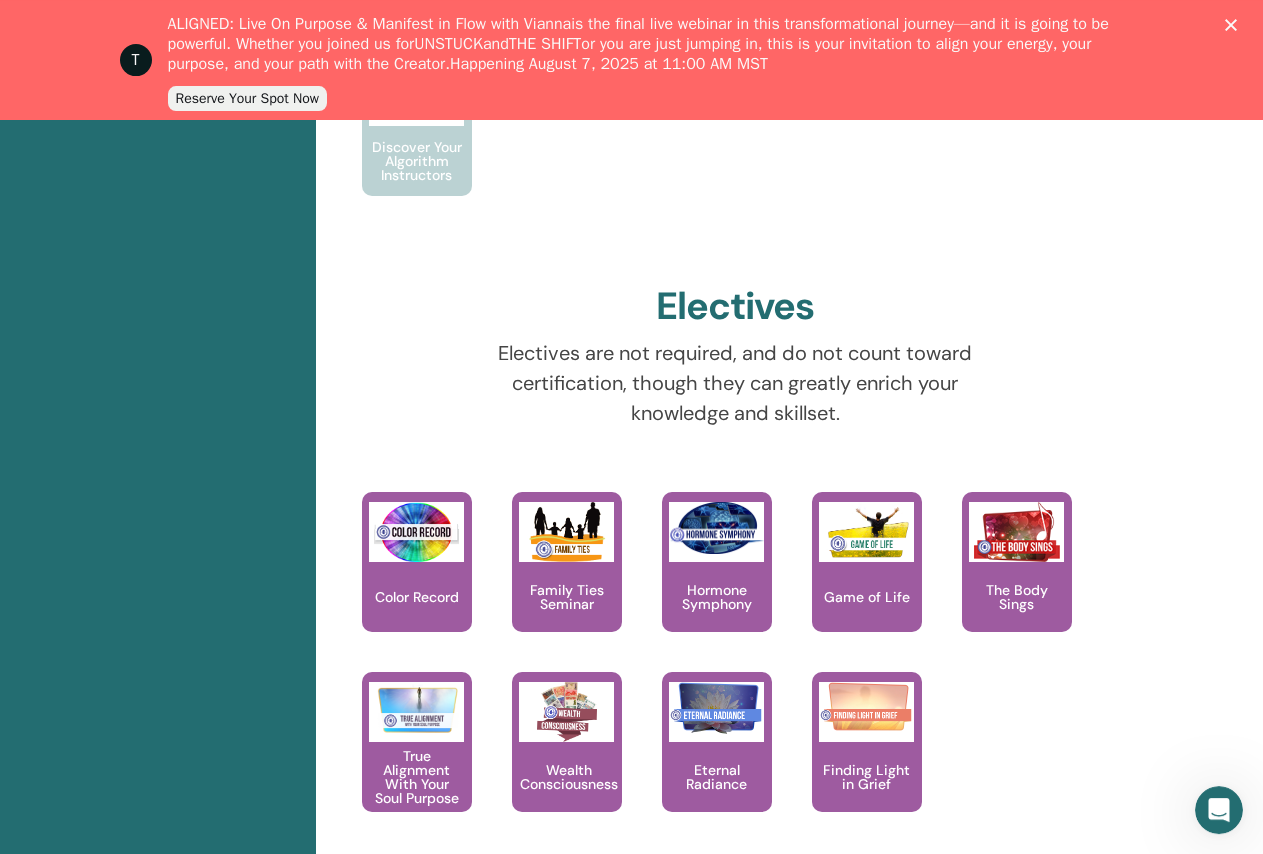 scroll, scrollTop: 1972, scrollLeft: 0, axis: vertical 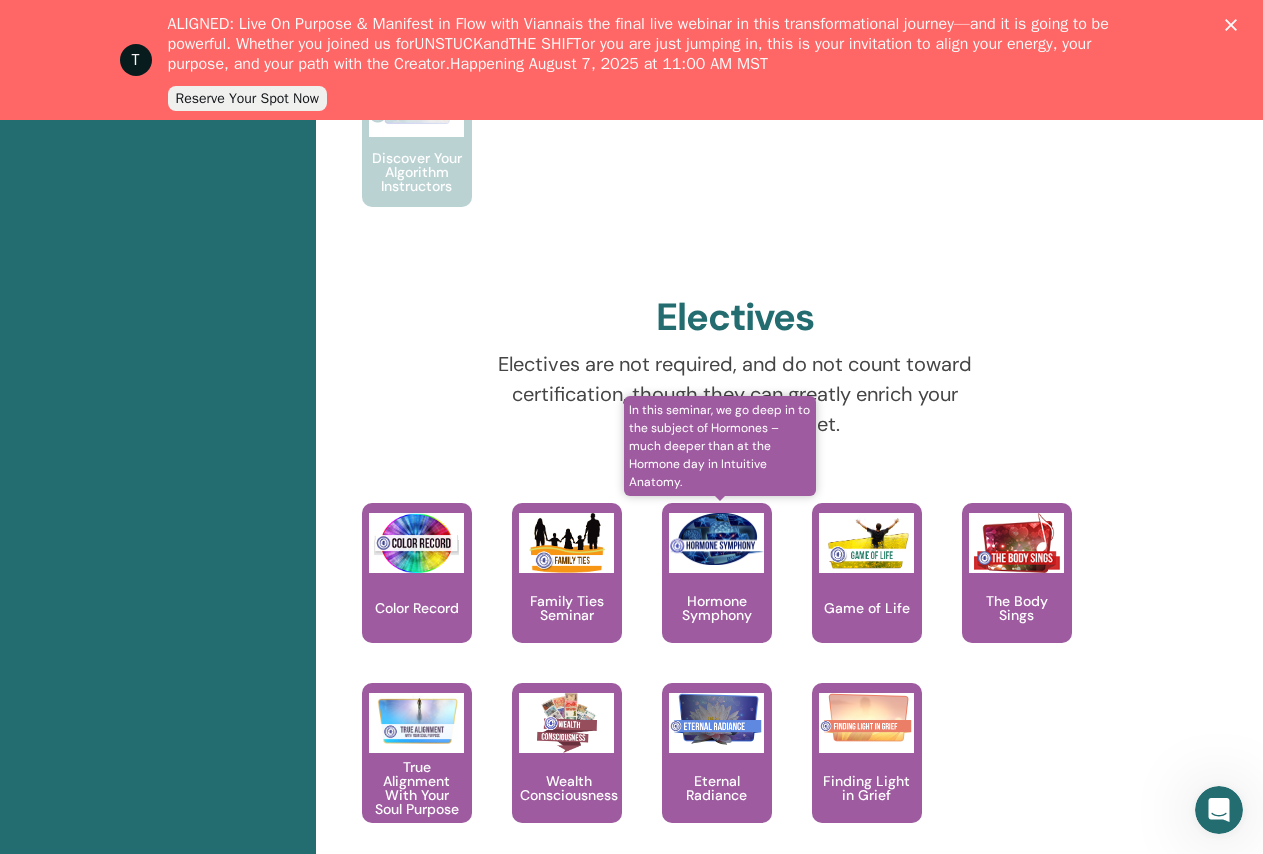 click on "Hormone Symphony" at bounding box center [717, 608] 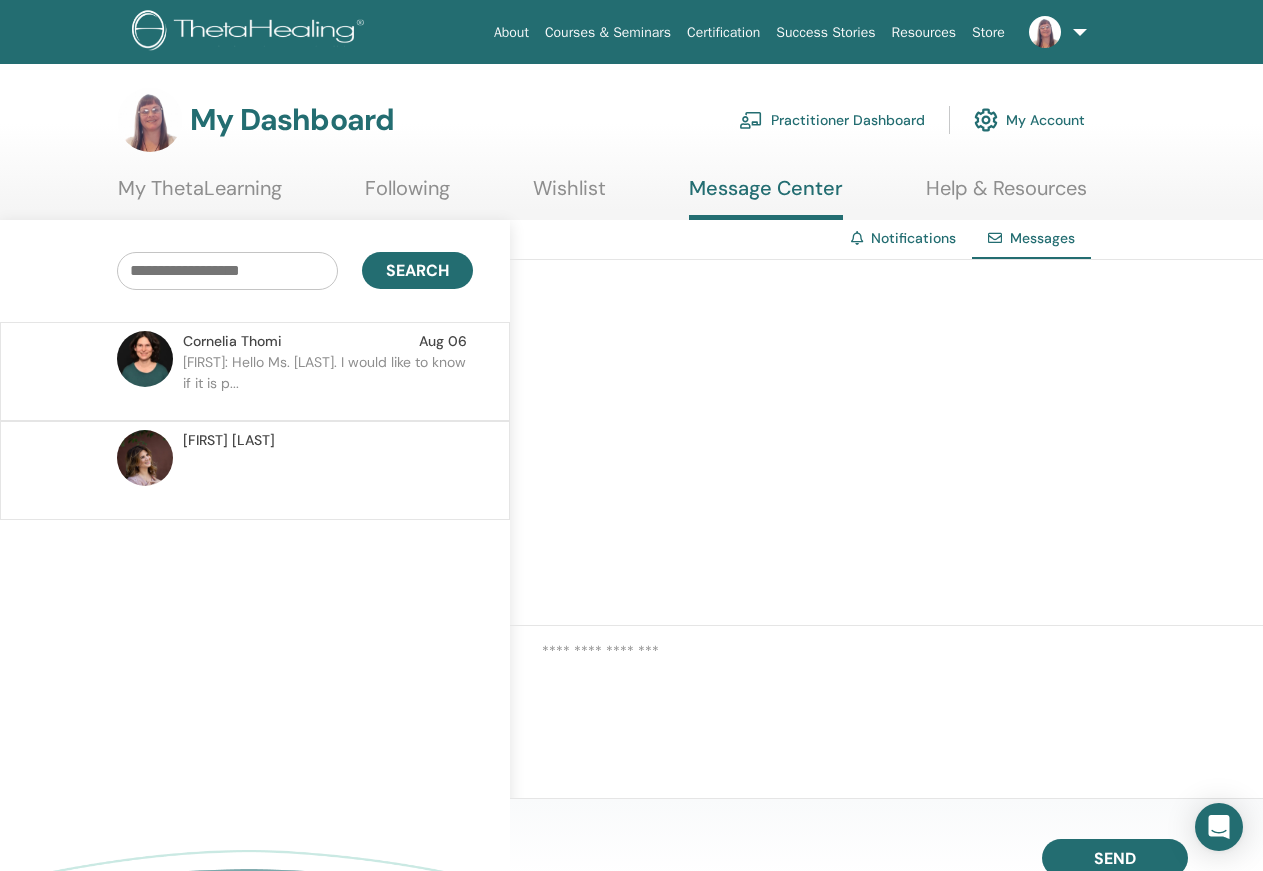 scroll, scrollTop: 0, scrollLeft: 0, axis: both 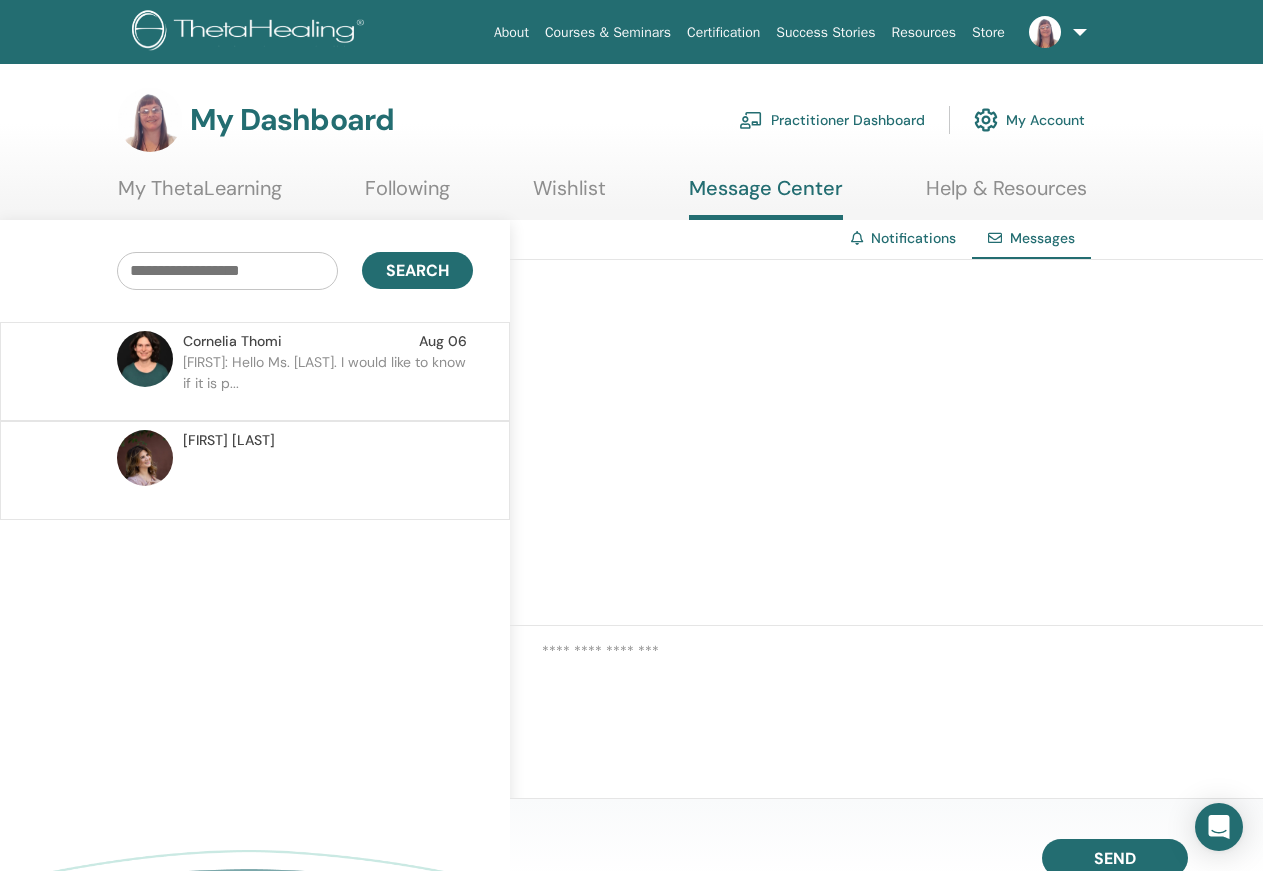 click on "Wishlist" at bounding box center [569, 195] 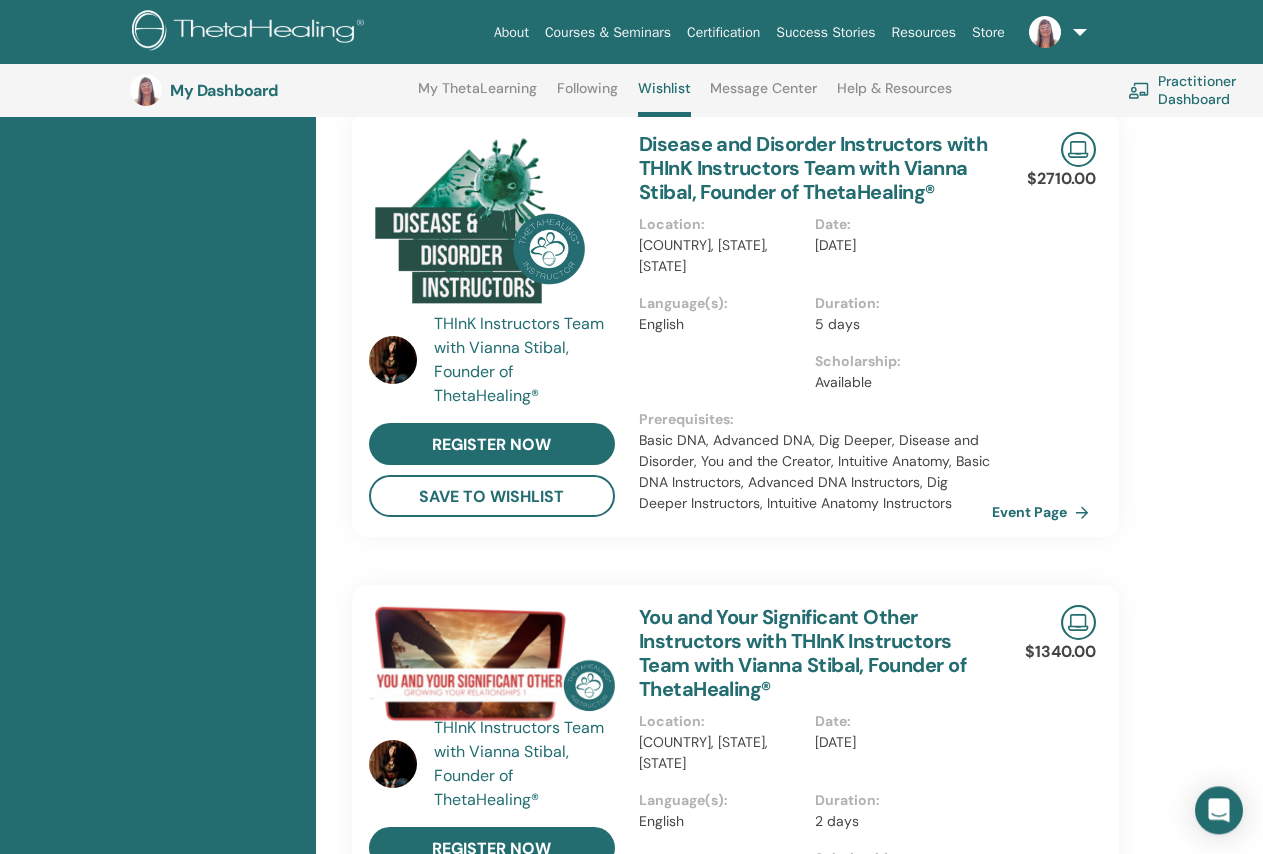 scroll, scrollTop: 562, scrollLeft: 0, axis: vertical 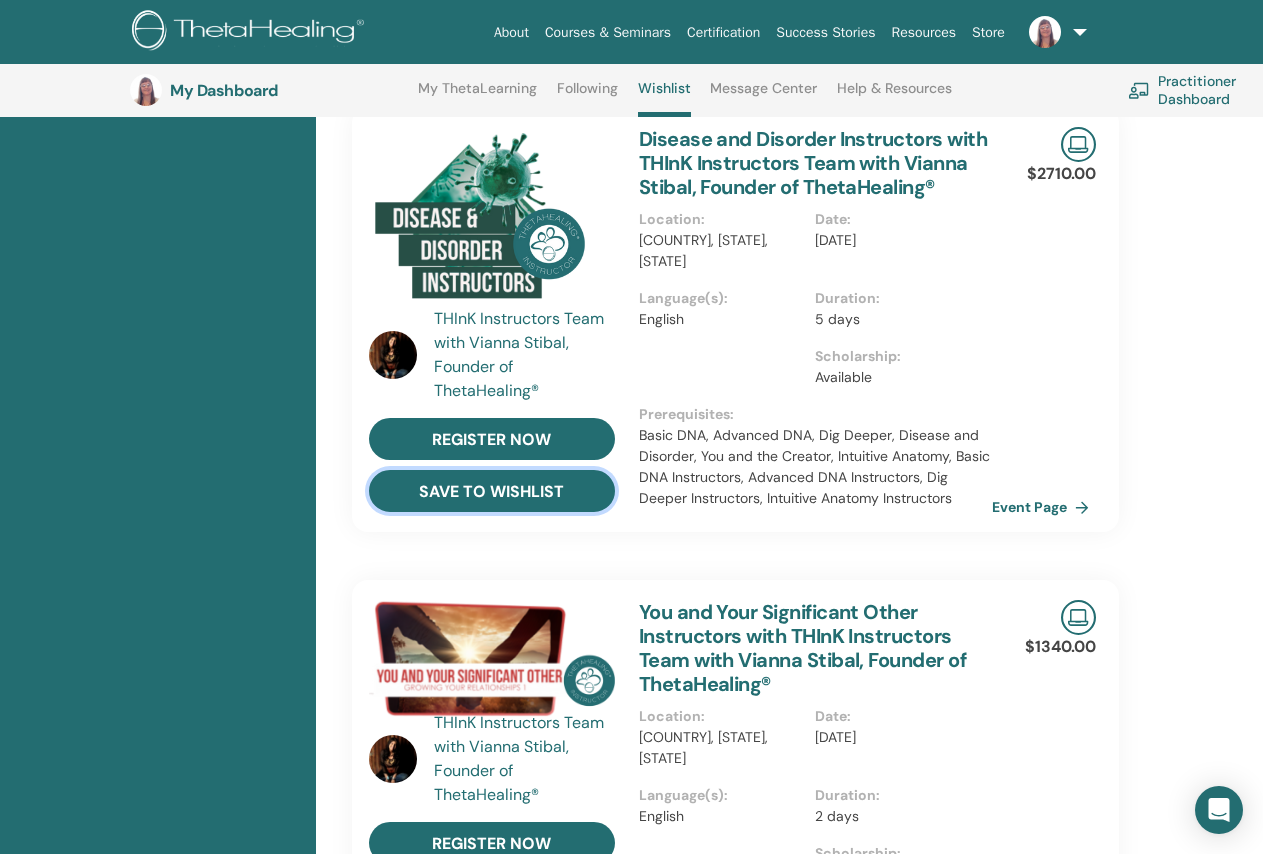 click on "save to wishlist" at bounding box center [492, 491] 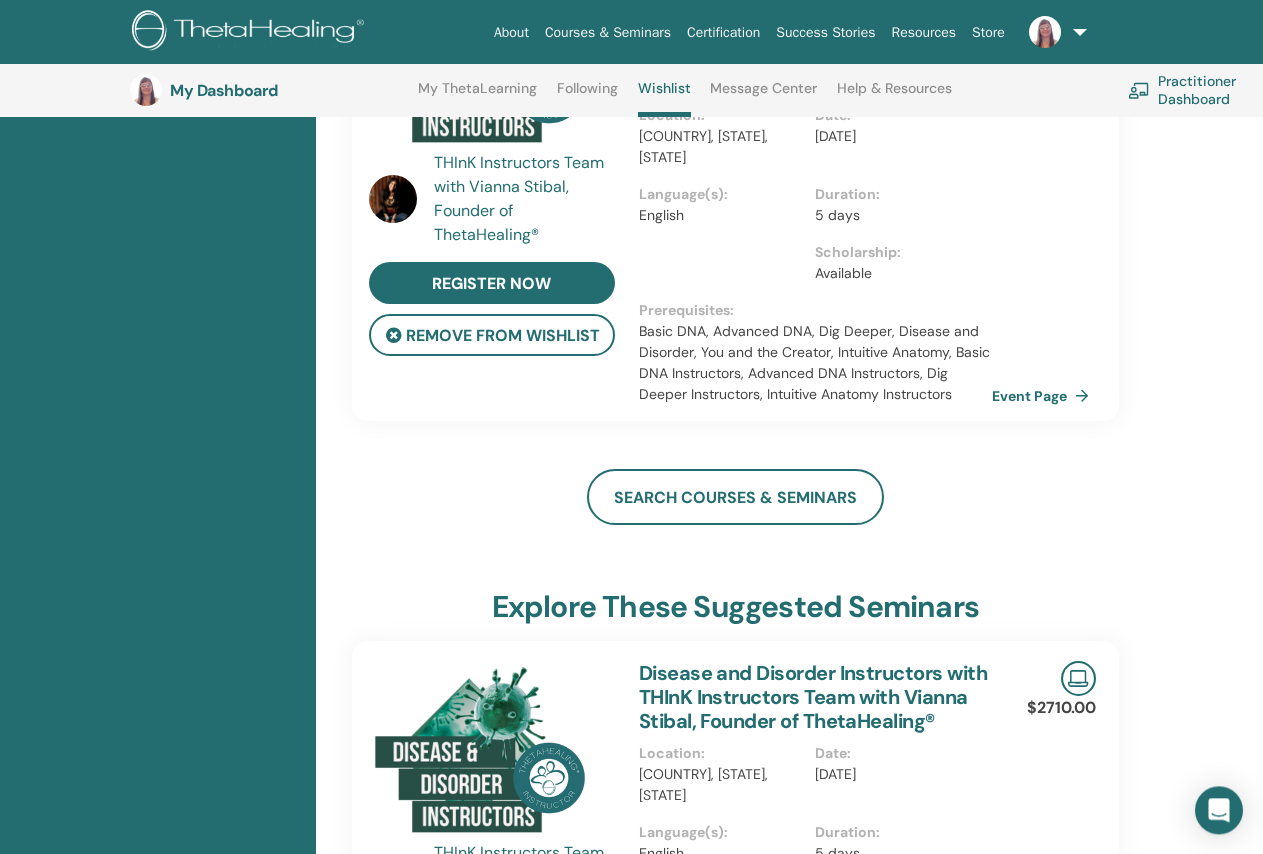 scroll, scrollTop: 256, scrollLeft: 0, axis: vertical 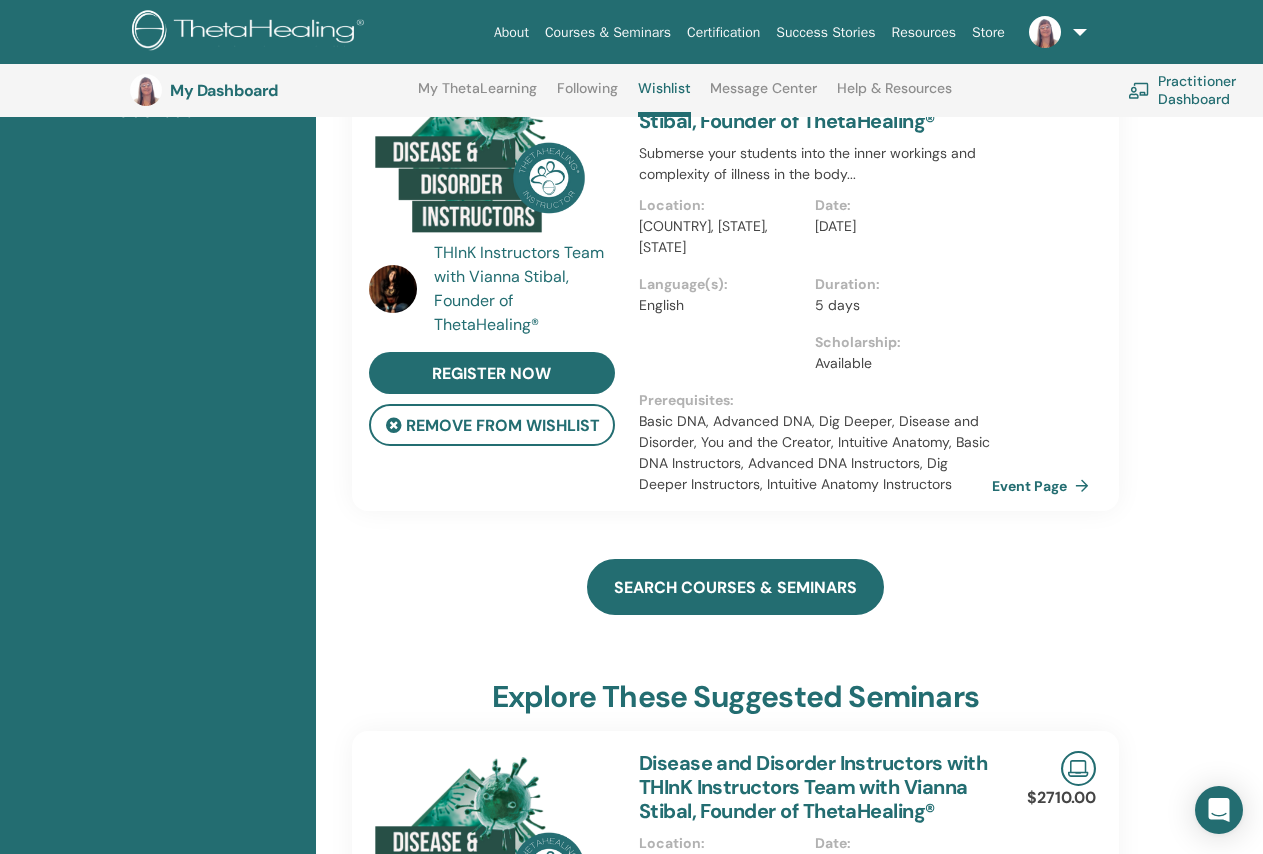 drag, startPoint x: 721, startPoint y: 589, endPoint x: 704, endPoint y: 595, distance: 18.027756 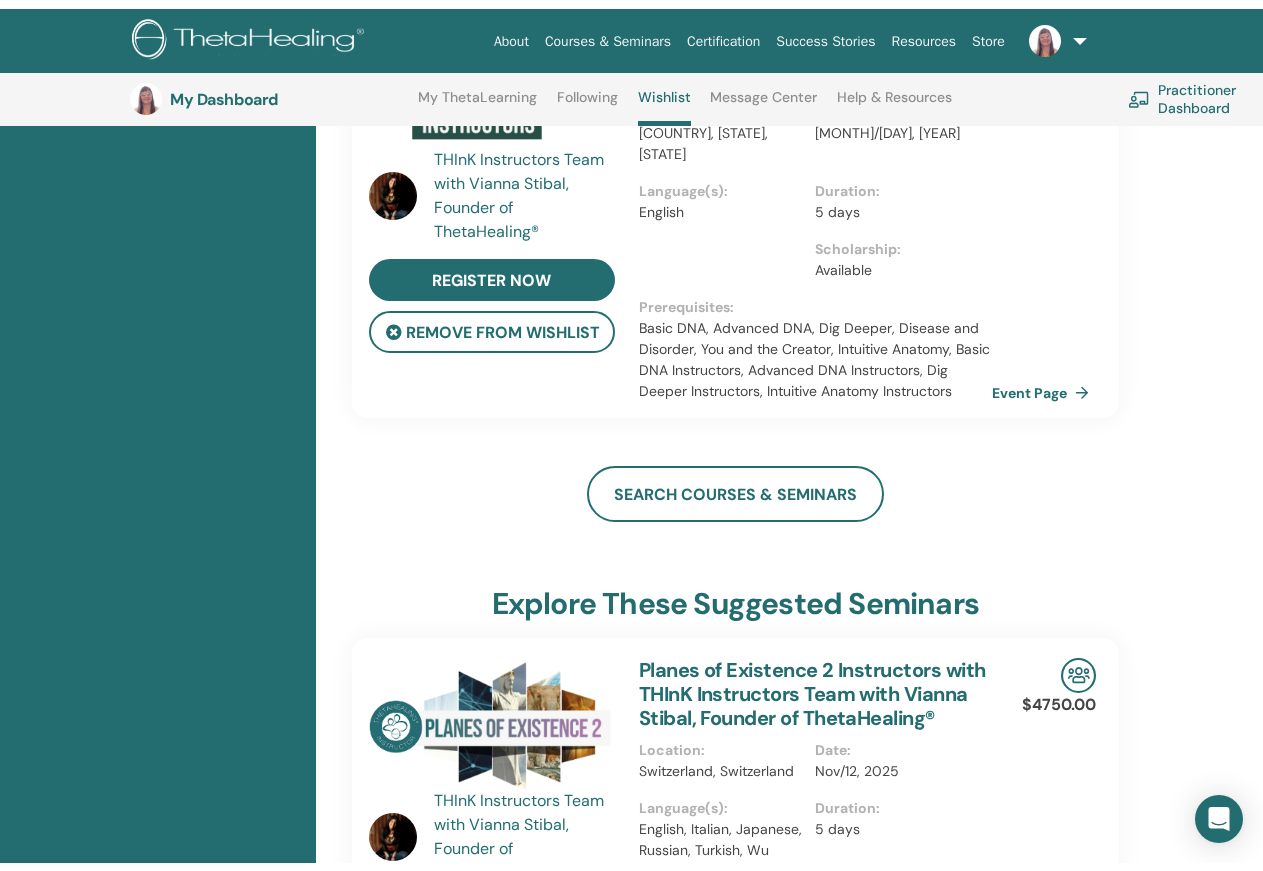scroll, scrollTop: 0, scrollLeft: 0, axis: both 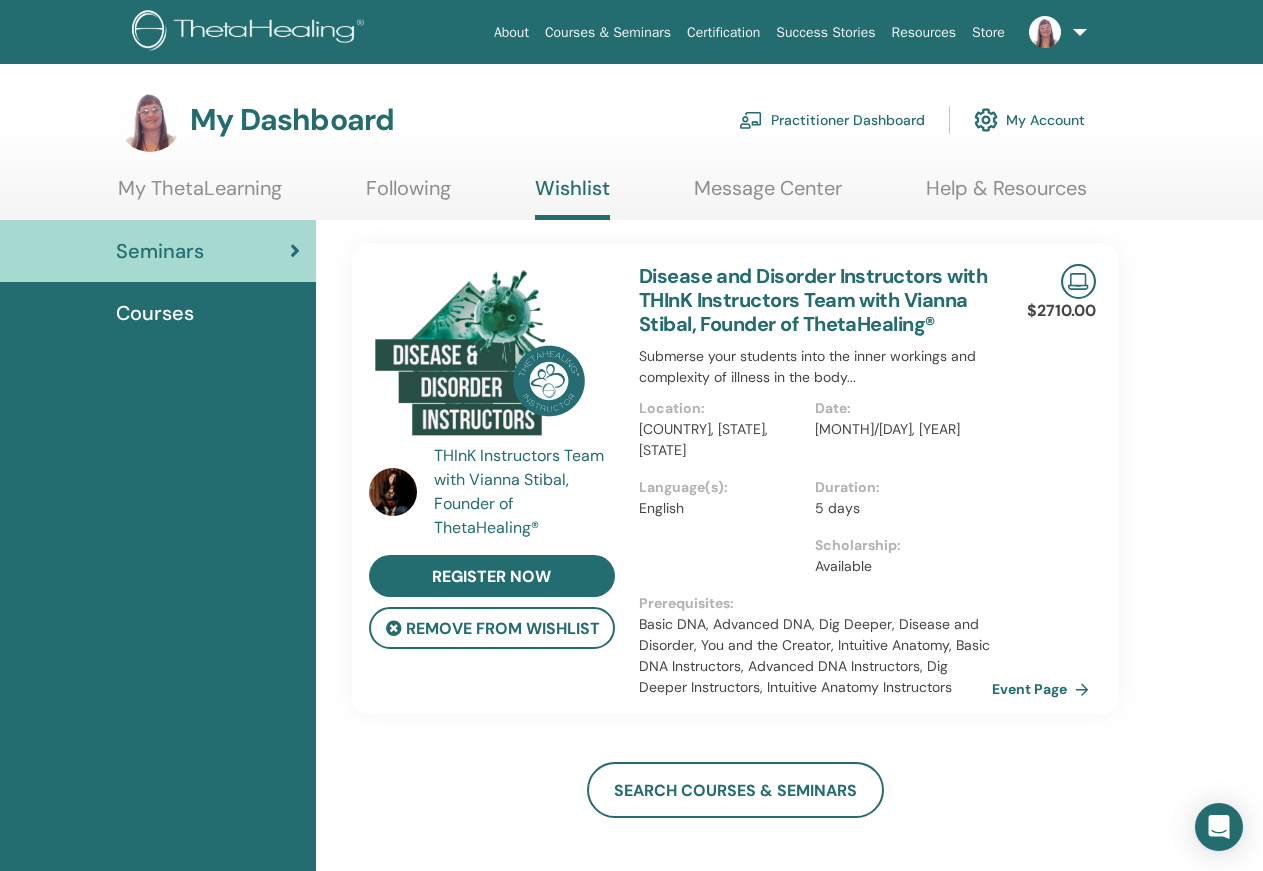 click on "Courses" at bounding box center (155, 313) 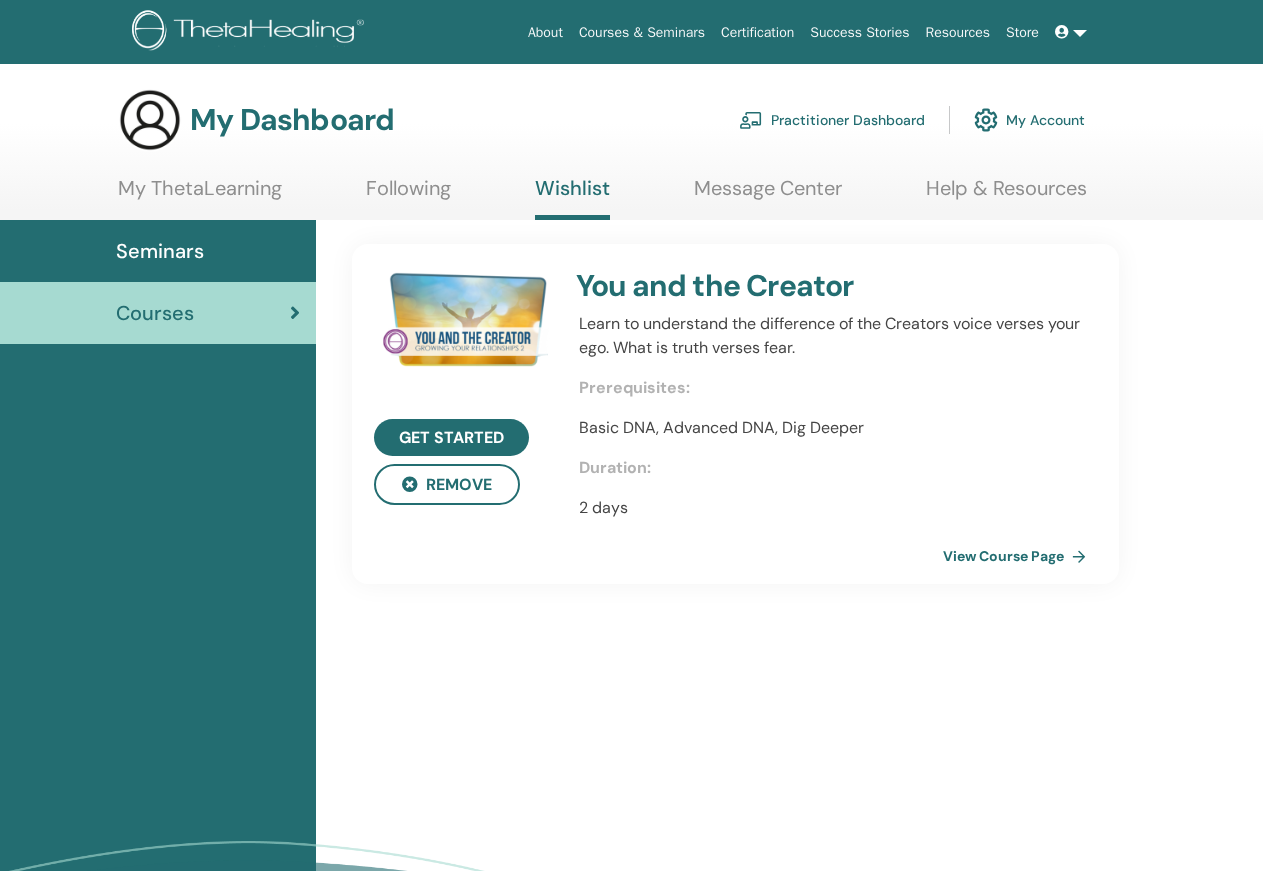 scroll, scrollTop: 0, scrollLeft: 0, axis: both 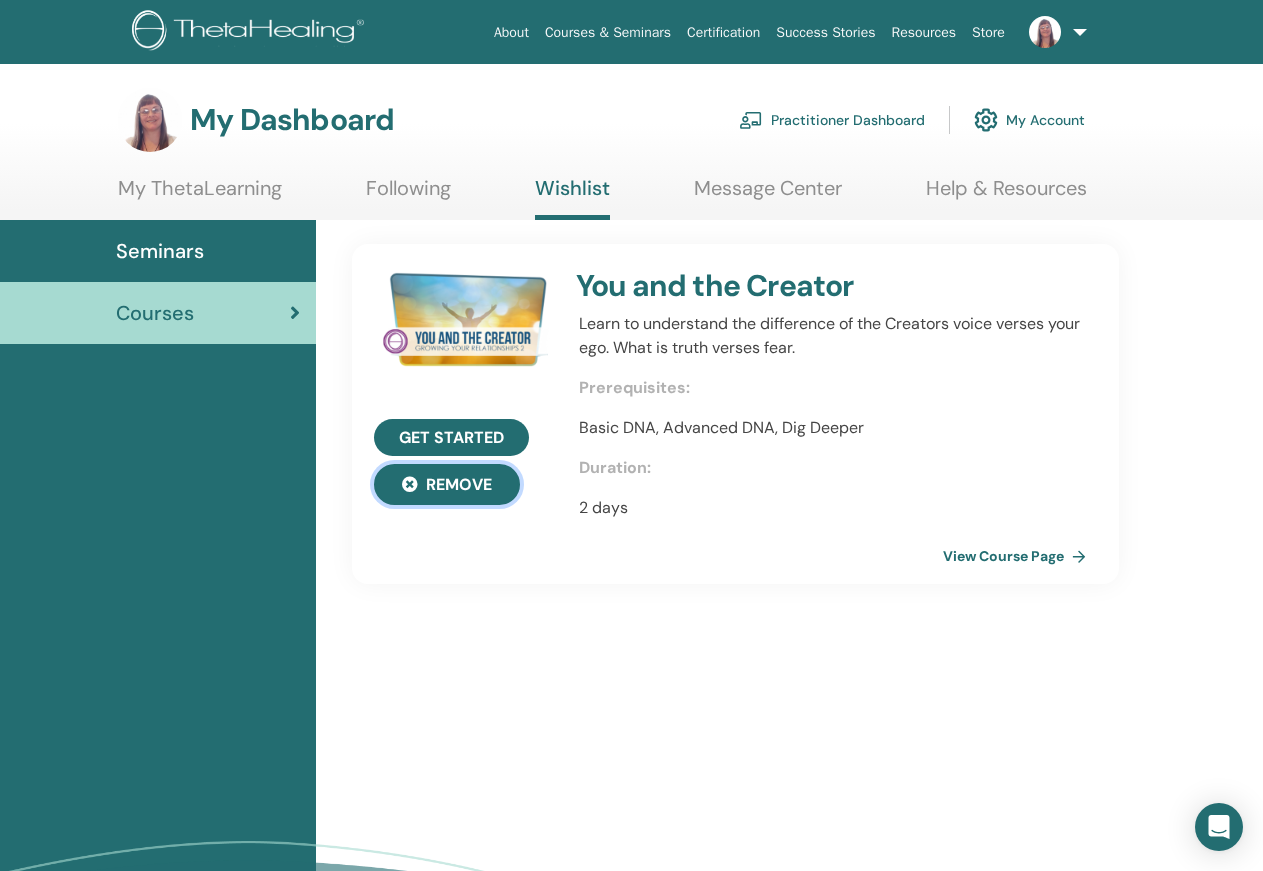 click at bounding box center (410, 484) 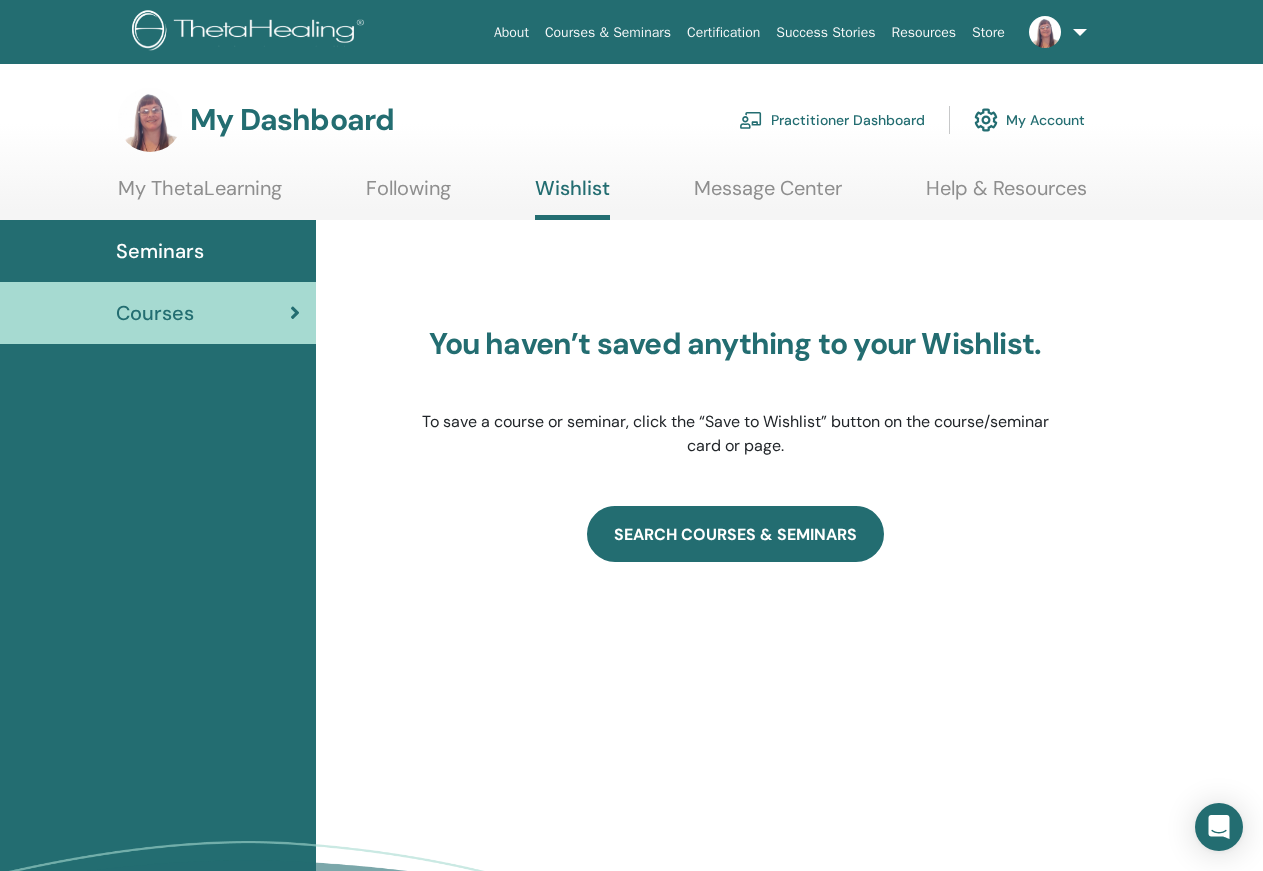 click on "SEARCH COURSES & SEMINARS" at bounding box center [735, 534] 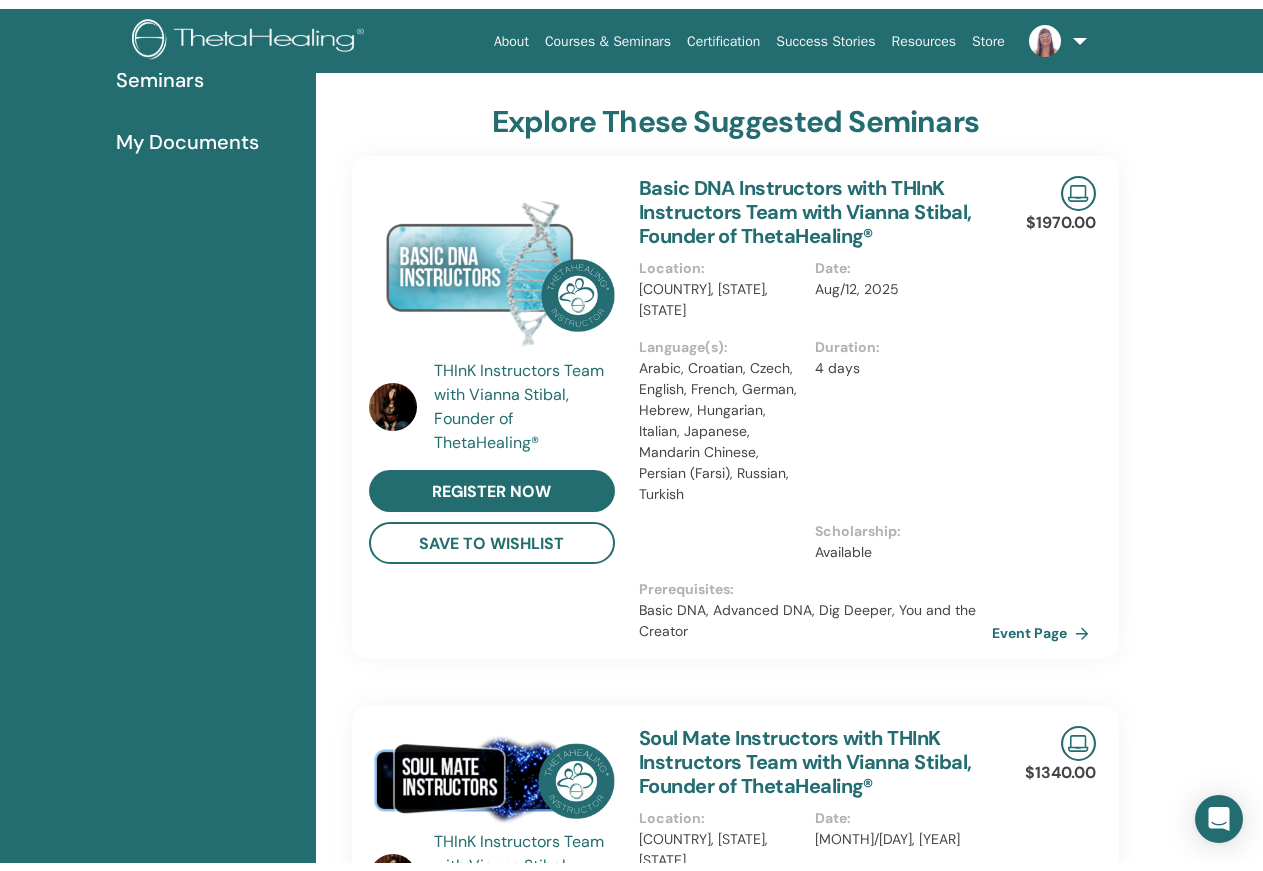 scroll, scrollTop: 0, scrollLeft: 0, axis: both 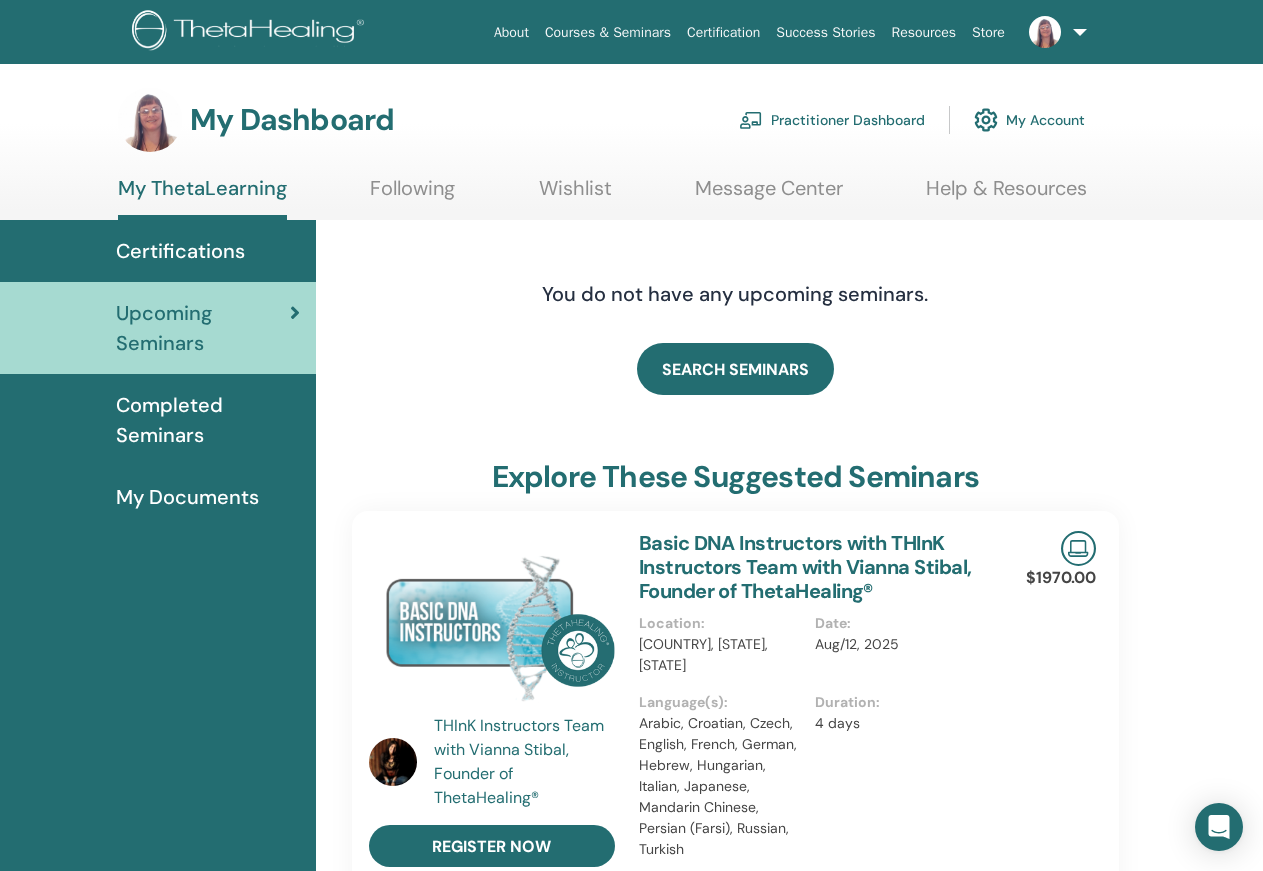 click on "Wishlist" at bounding box center [575, 195] 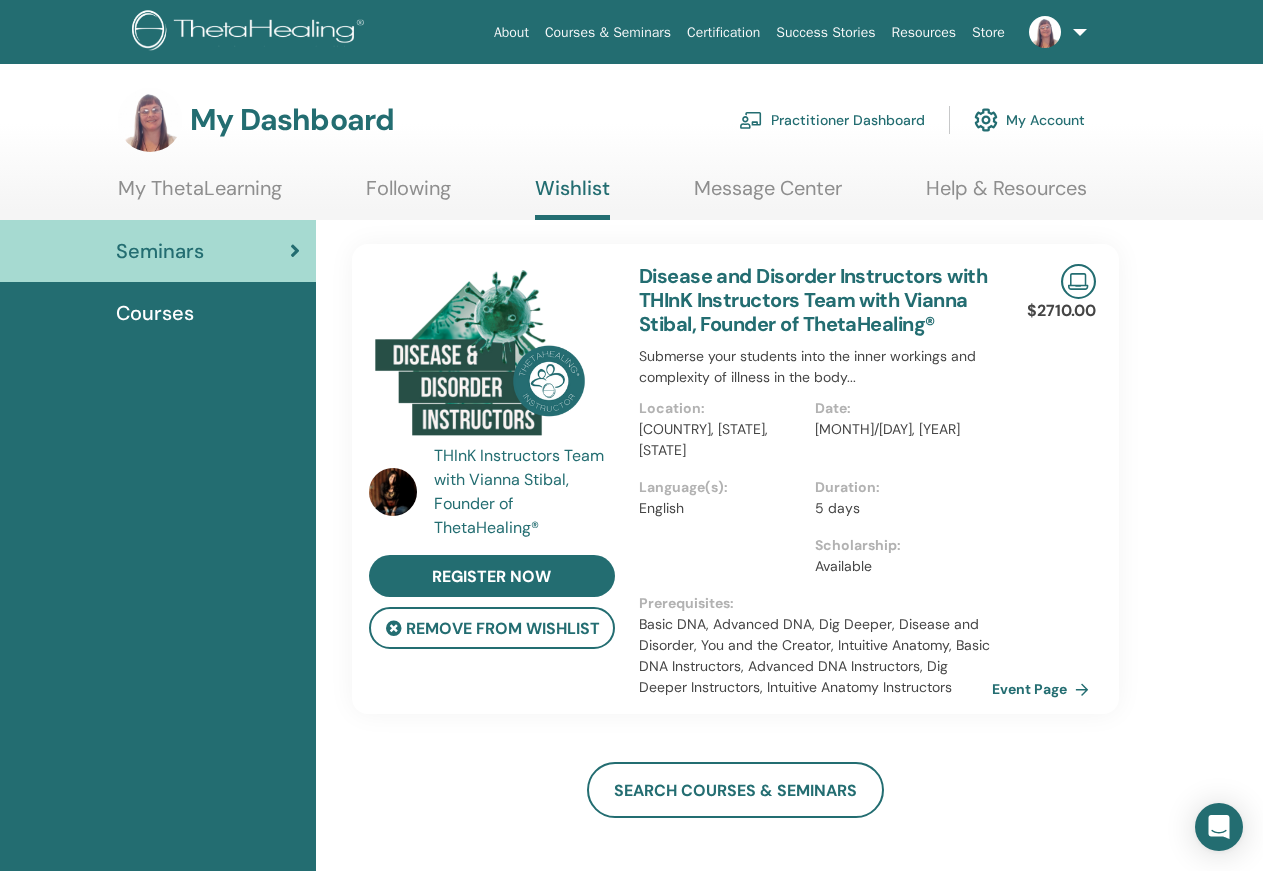 scroll, scrollTop: 0, scrollLeft: 0, axis: both 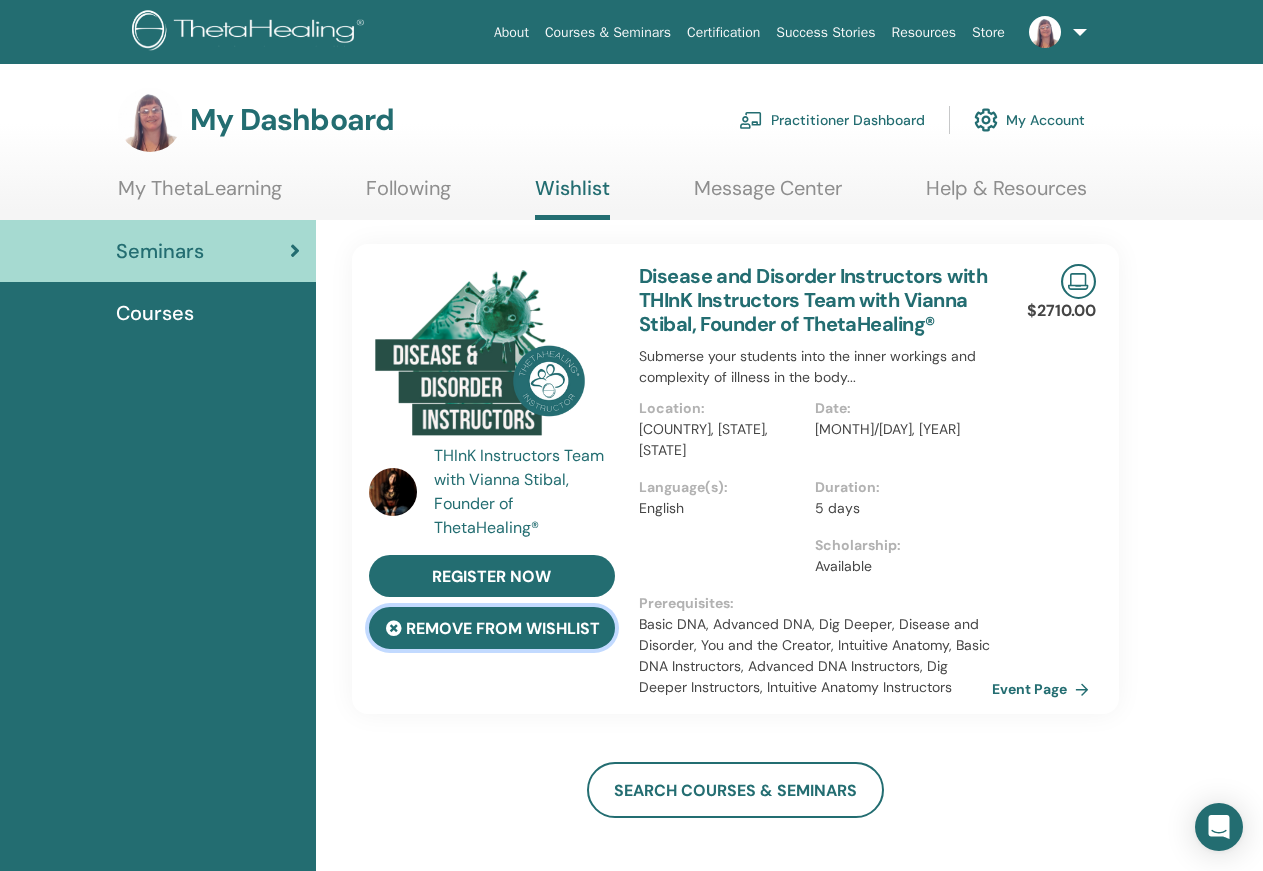 click at bounding box center [394, 628] 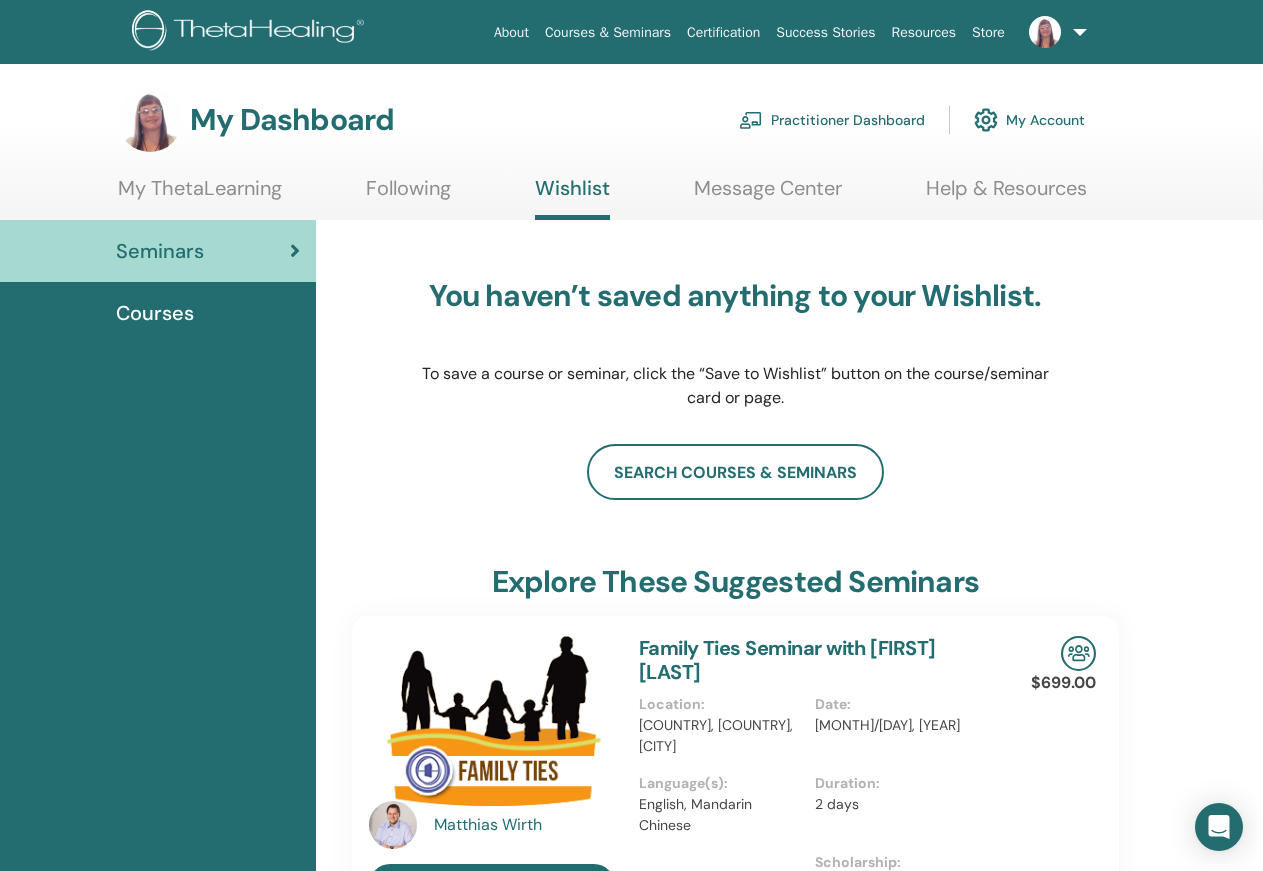 click on "Following" at bounding box center [408, 195] 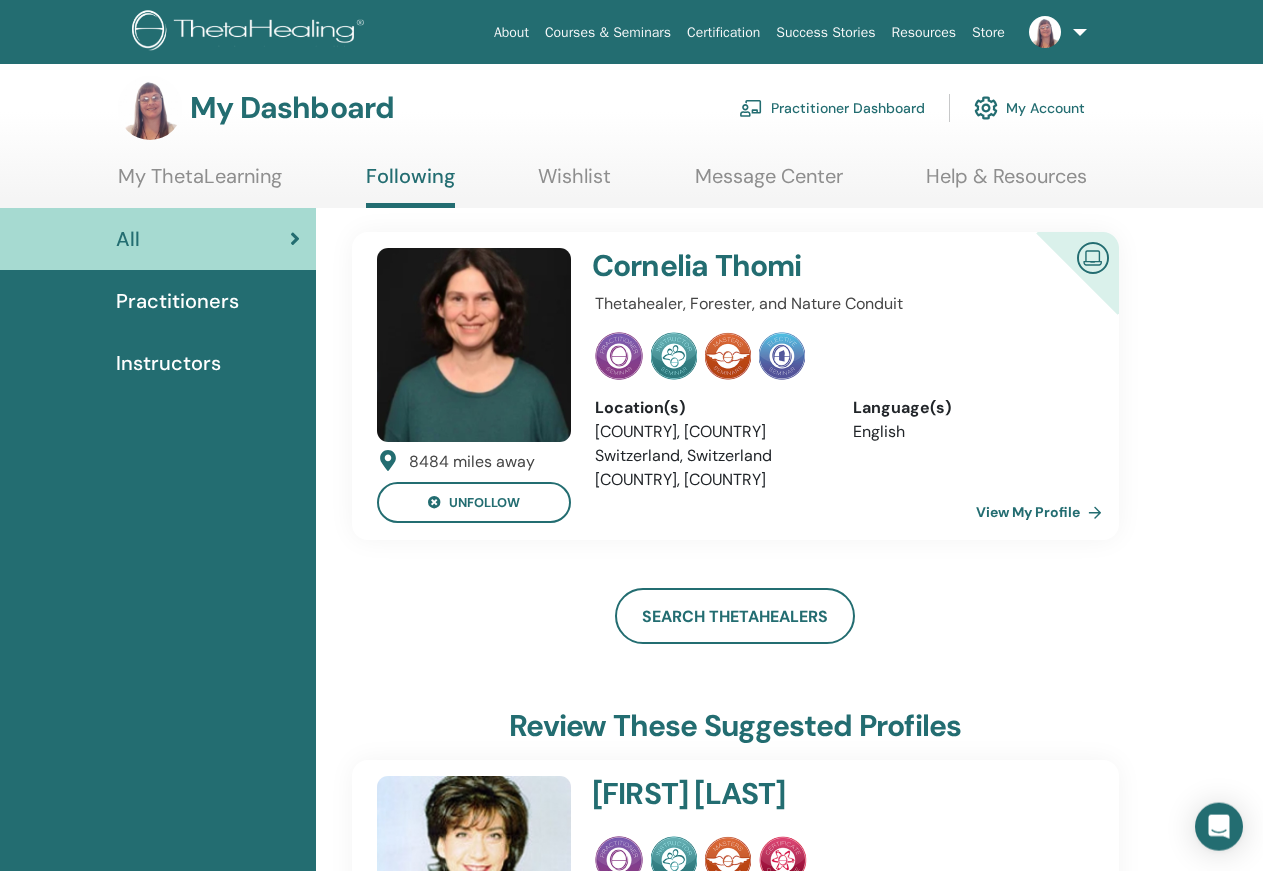 scroll, scrollTop: 0, scrollLeft: 0, axis: both 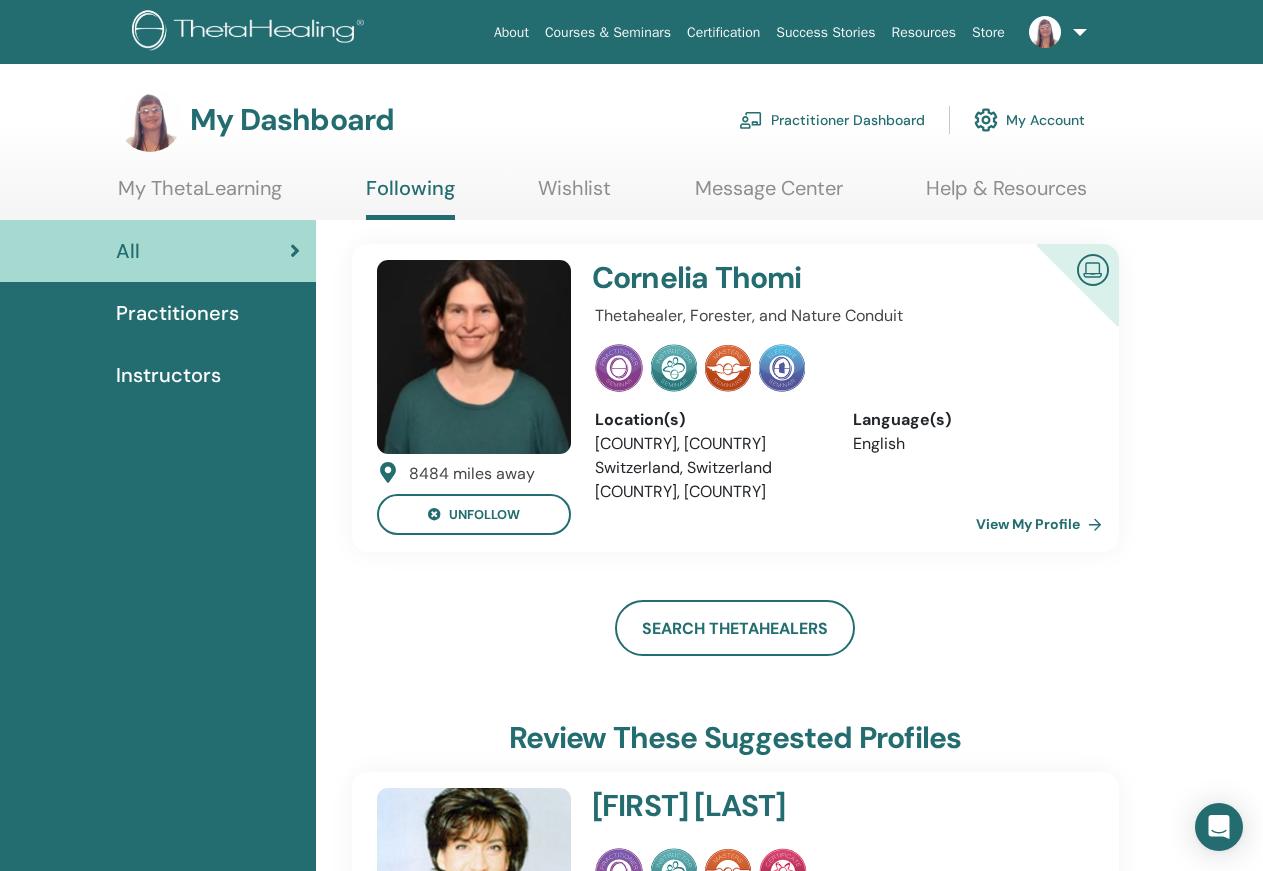 click on "View My Profile" at bounding box center (1043, 524) 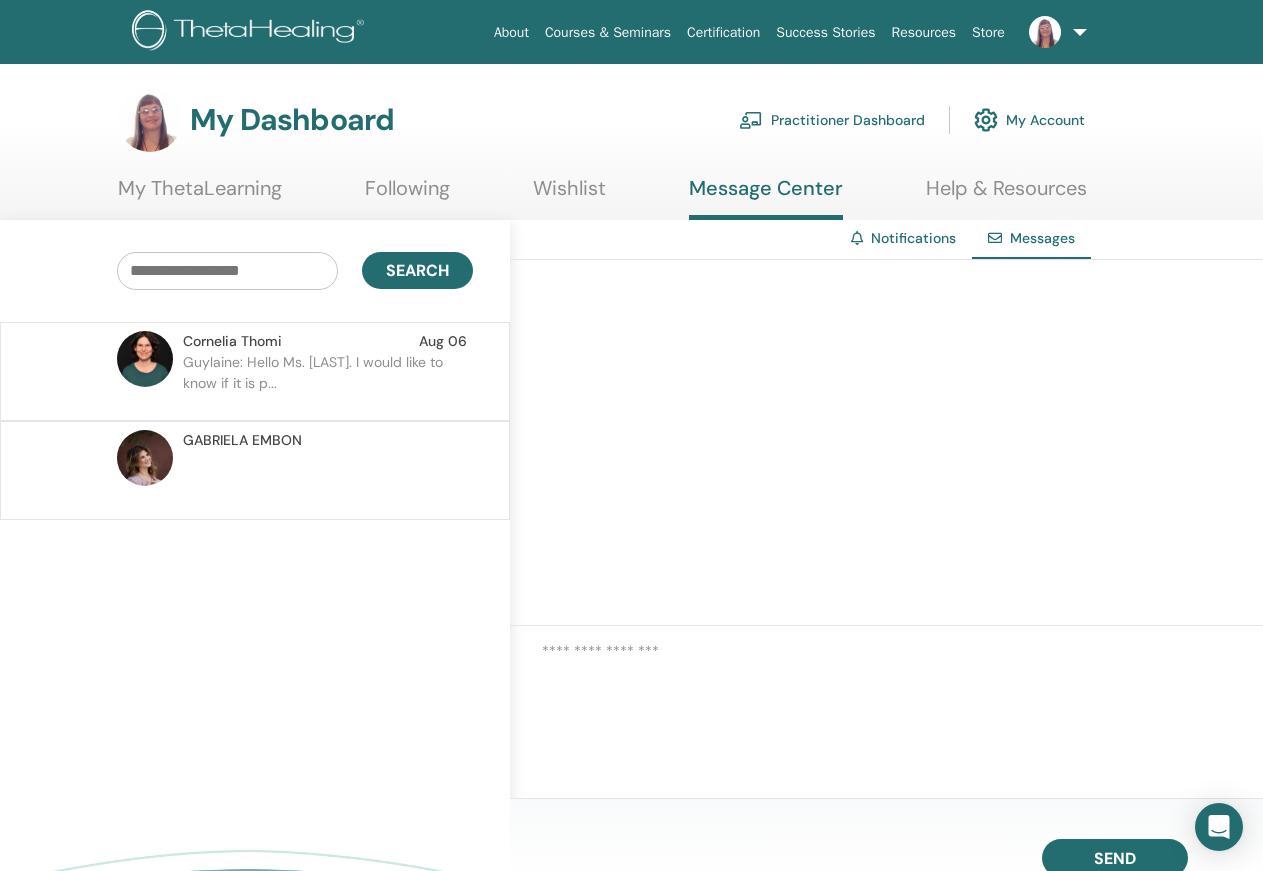scroll, scrollTop: 0, scrollLeft: 0, axis: both 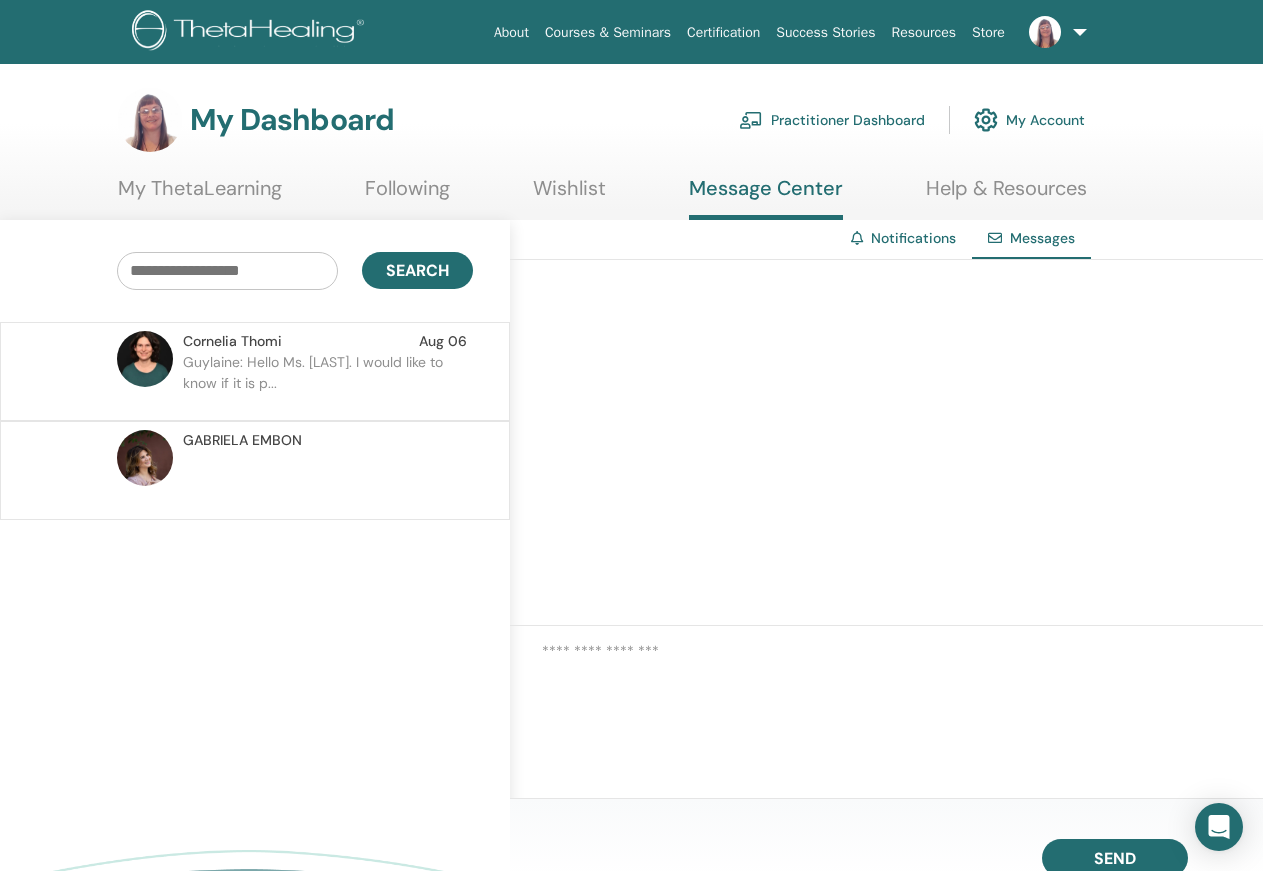 click at bounding box center (1054, 32) 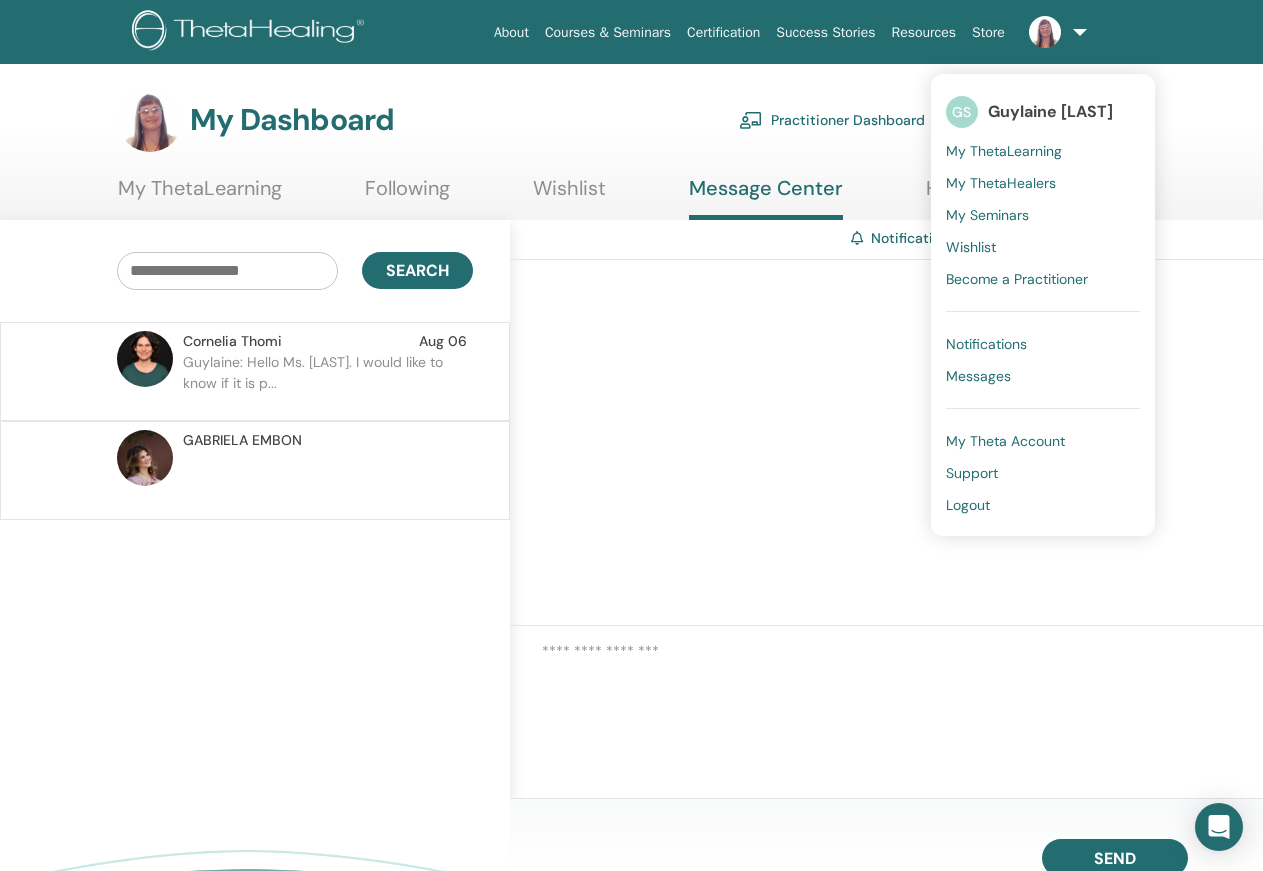 click on "Logout" at bounding box center [968, 505] 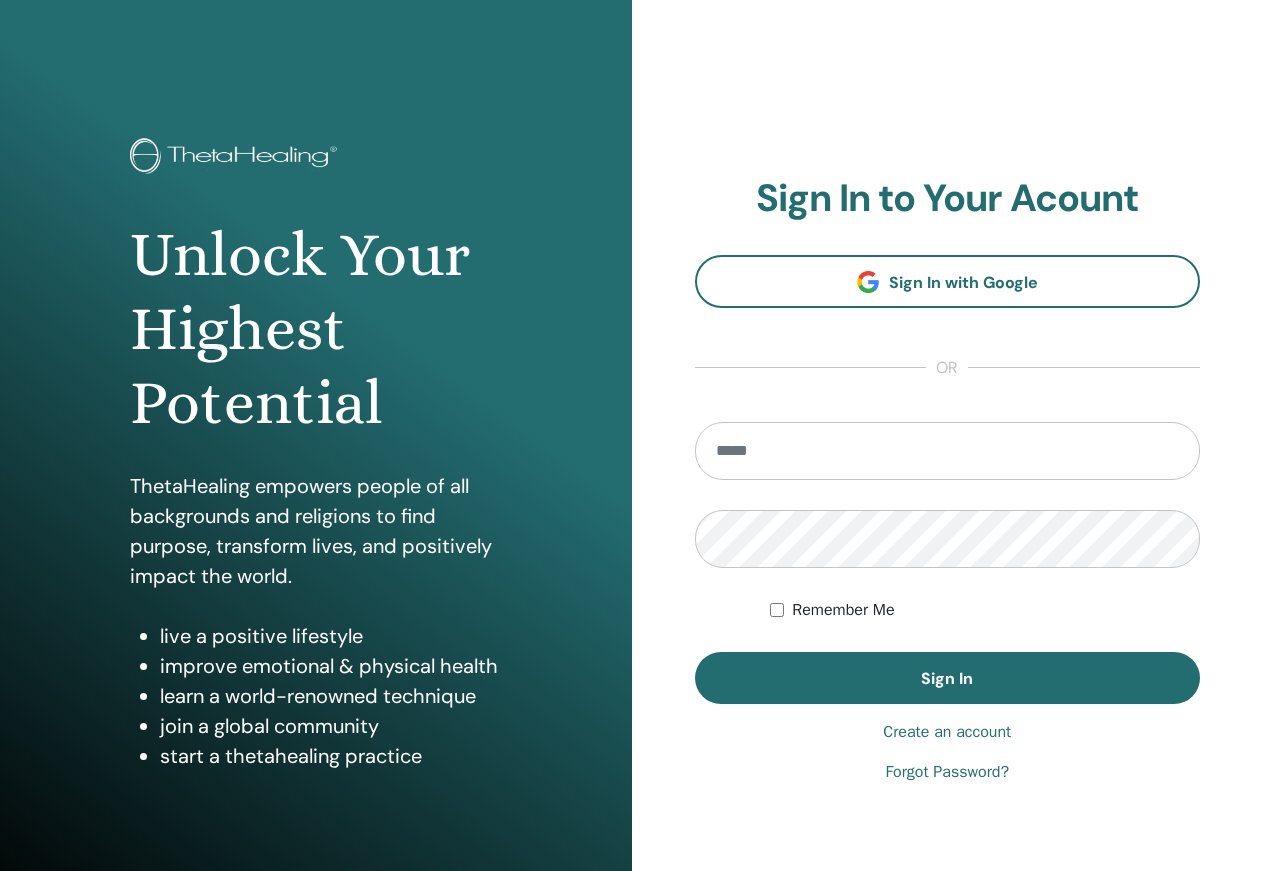 scroll, scrollTop: 0, scrollLeft: 0, axis: both 